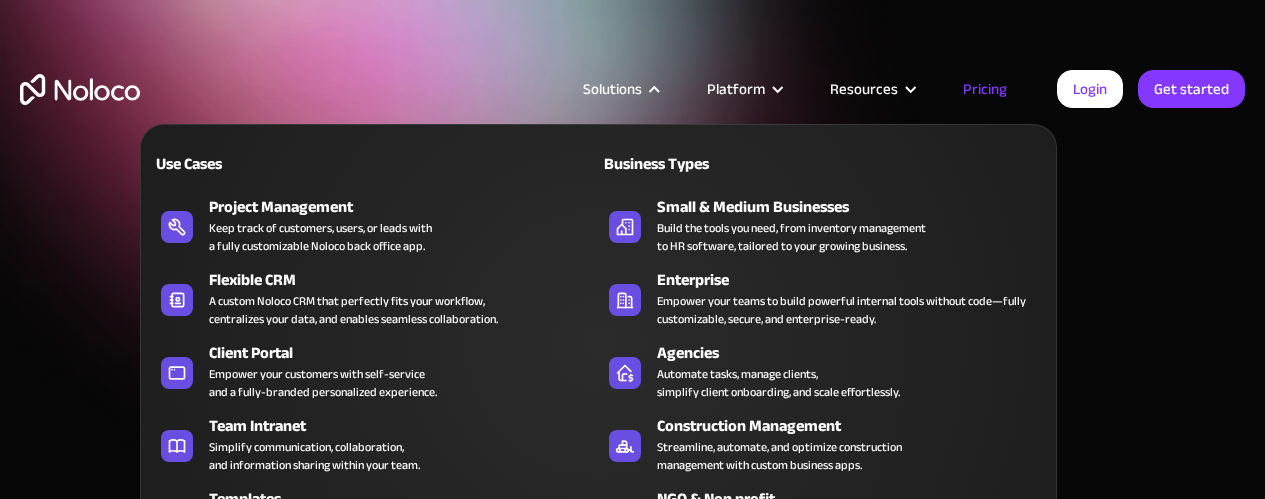 scroll, scrollTop: 0, scrollLeft: 0, axis: both 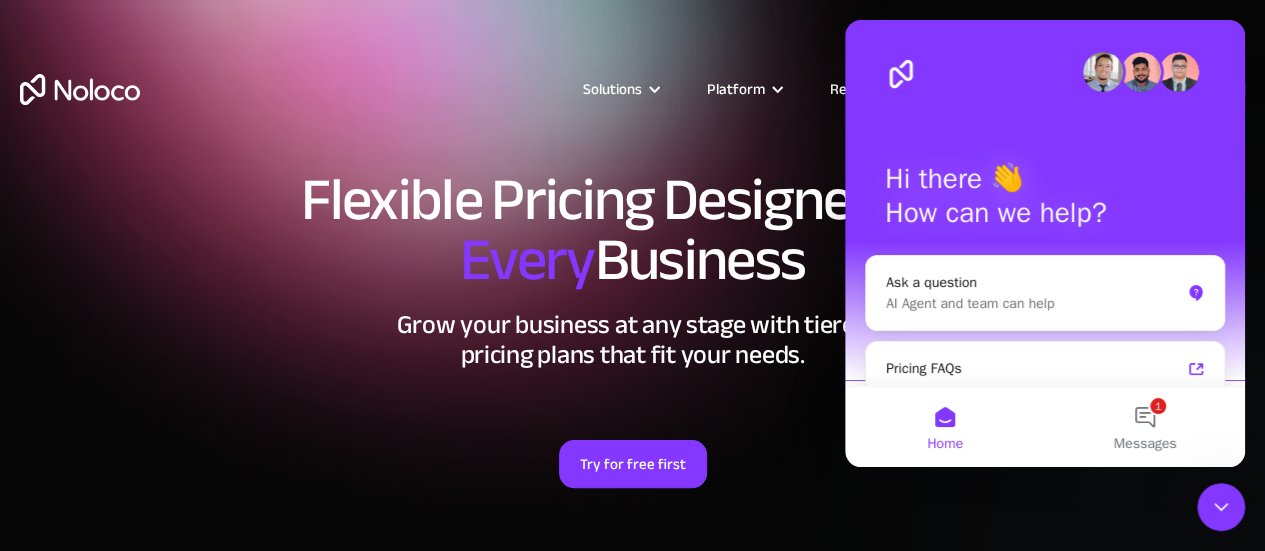 click on "Grow your business at any stage with tiered  pricing plans that fit your needs." at bounding box center (632, 340) 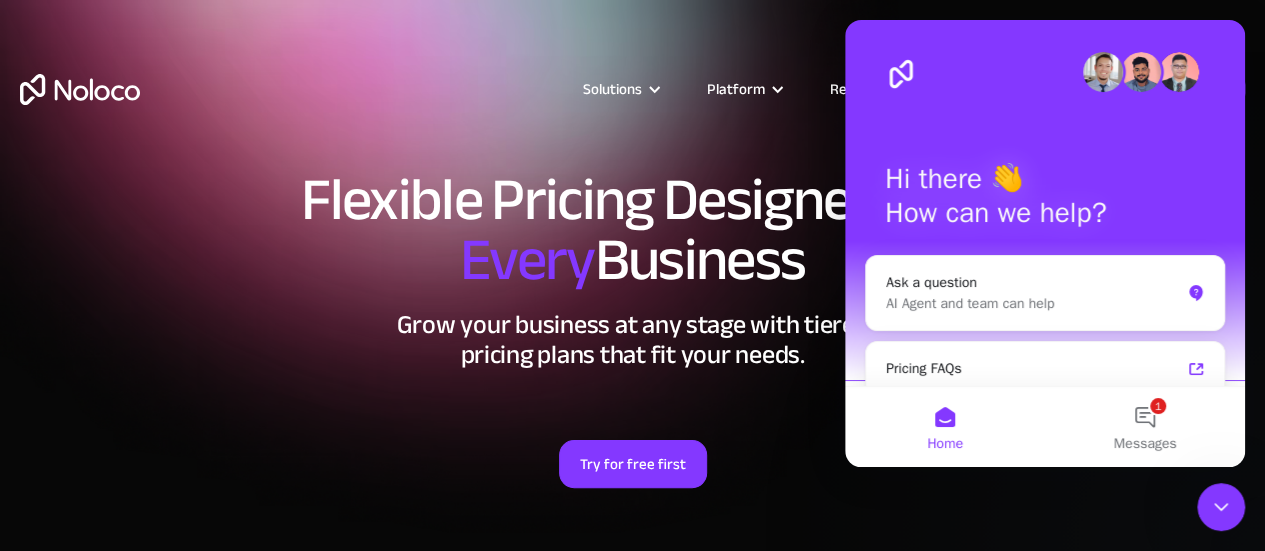 drag, startPoint x: 1223, startPoint y: 104, endPoint x: 1217, endPoint y: 145, distance: 41.4367 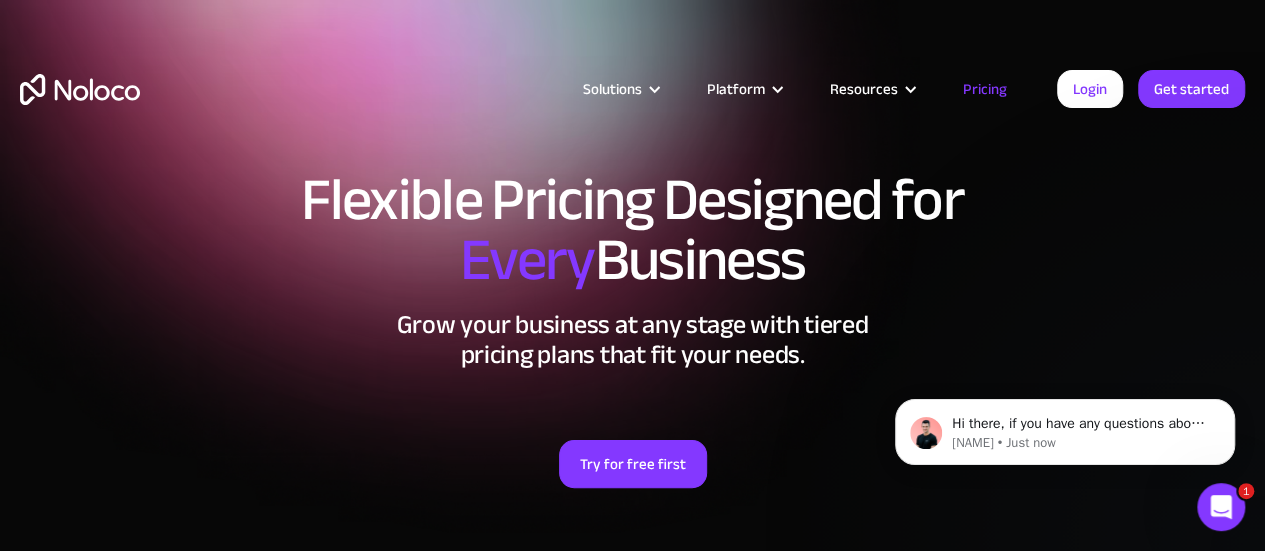 scroll, scrollTop: 0, scrollLeft: 0, axis: both 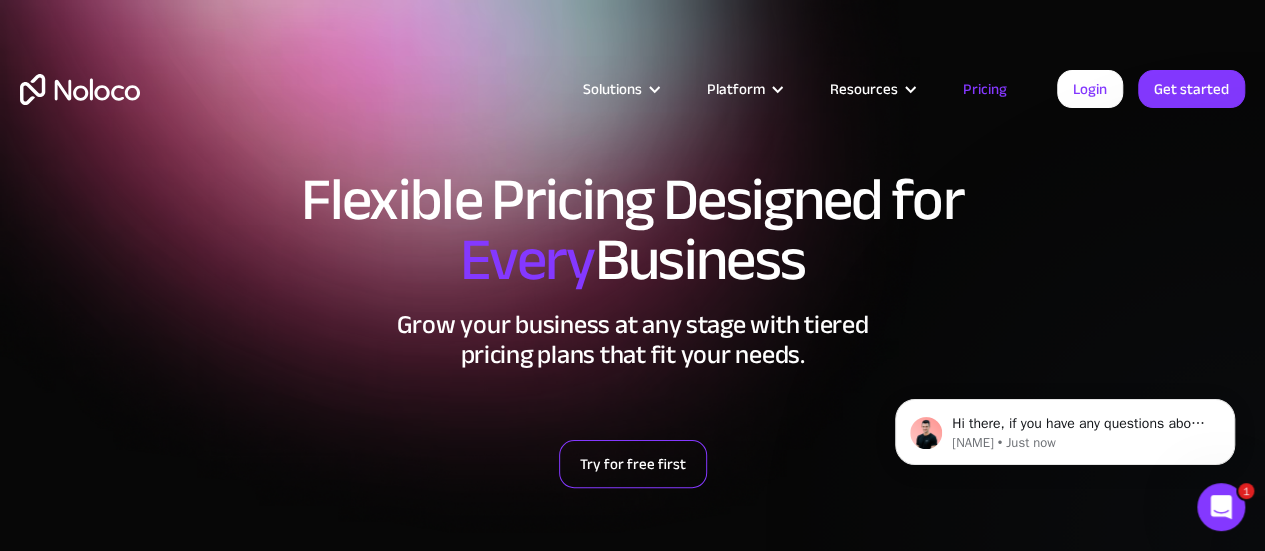 click on "Try for free first" at bounding box center [633, 464] 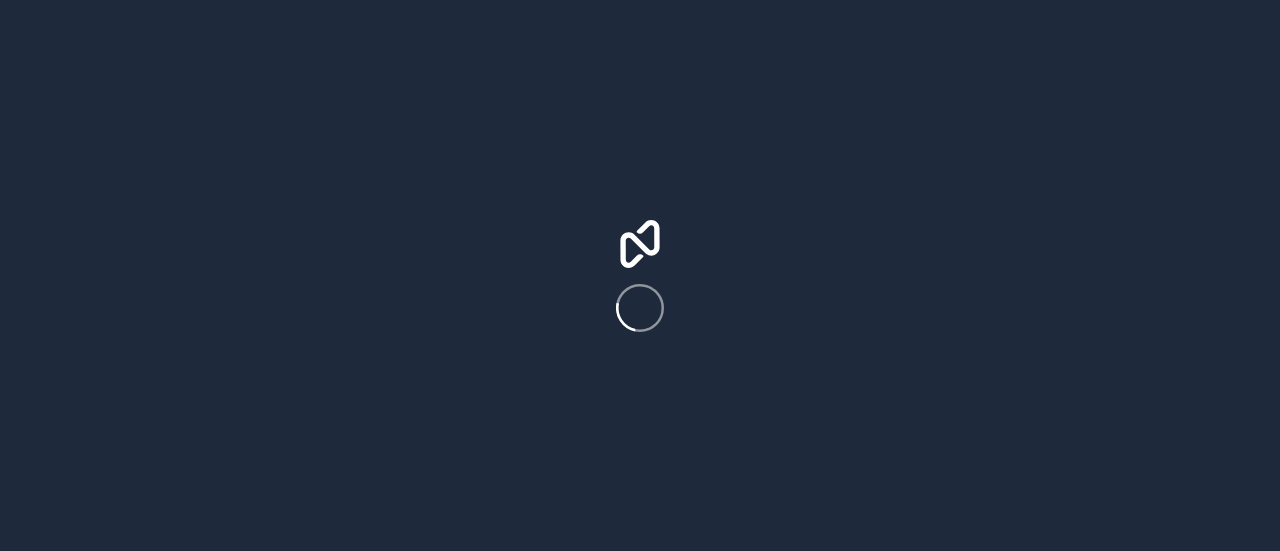 scroll, scrollTop: 0, scrollLeft: 0, axis: both 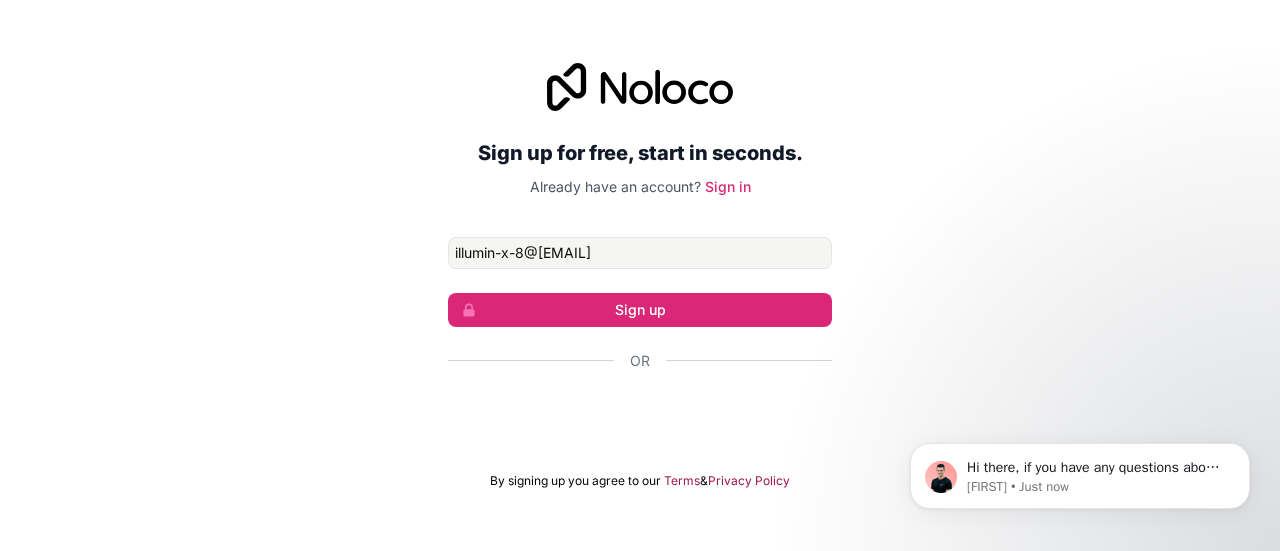 type on "Sign up for free, start in seconds." 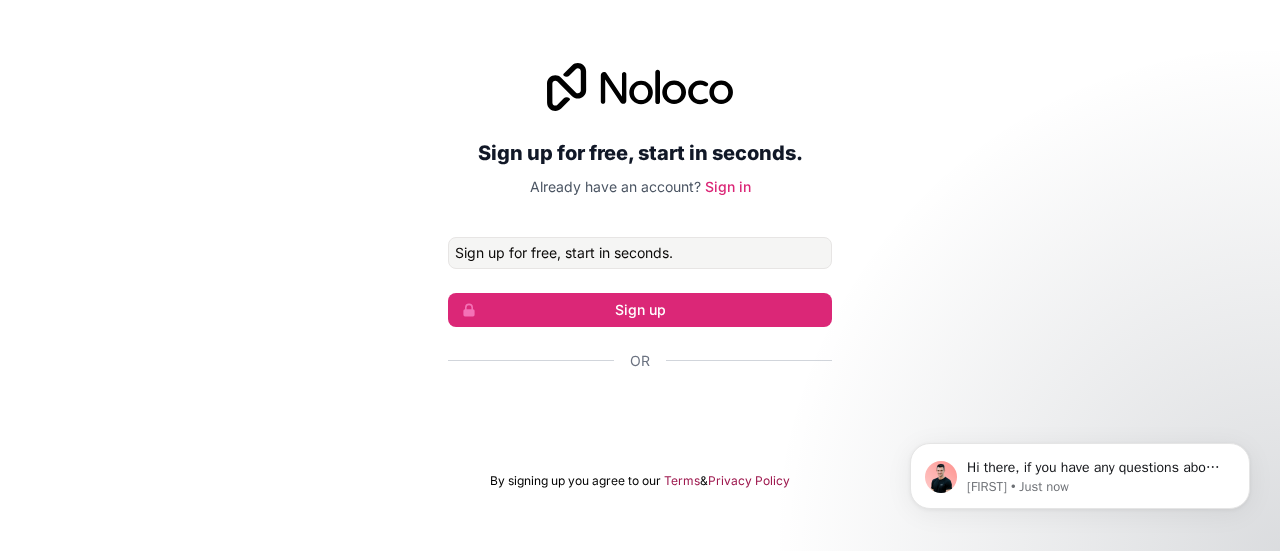 click on "Sign up" at bounding box center [640, 310] 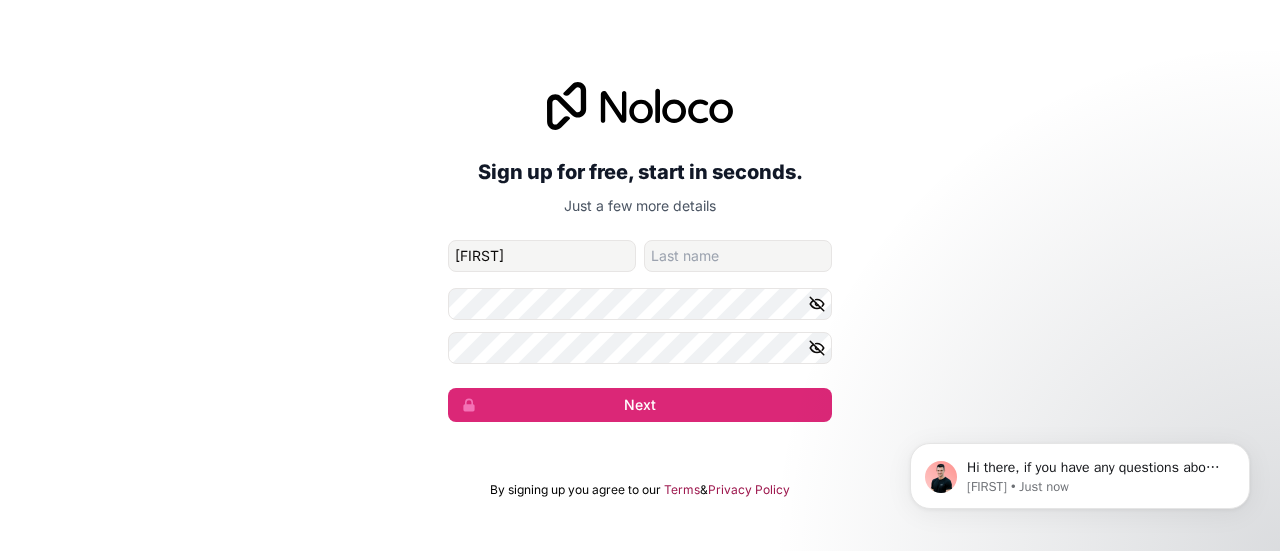 type on "[FIRST]" 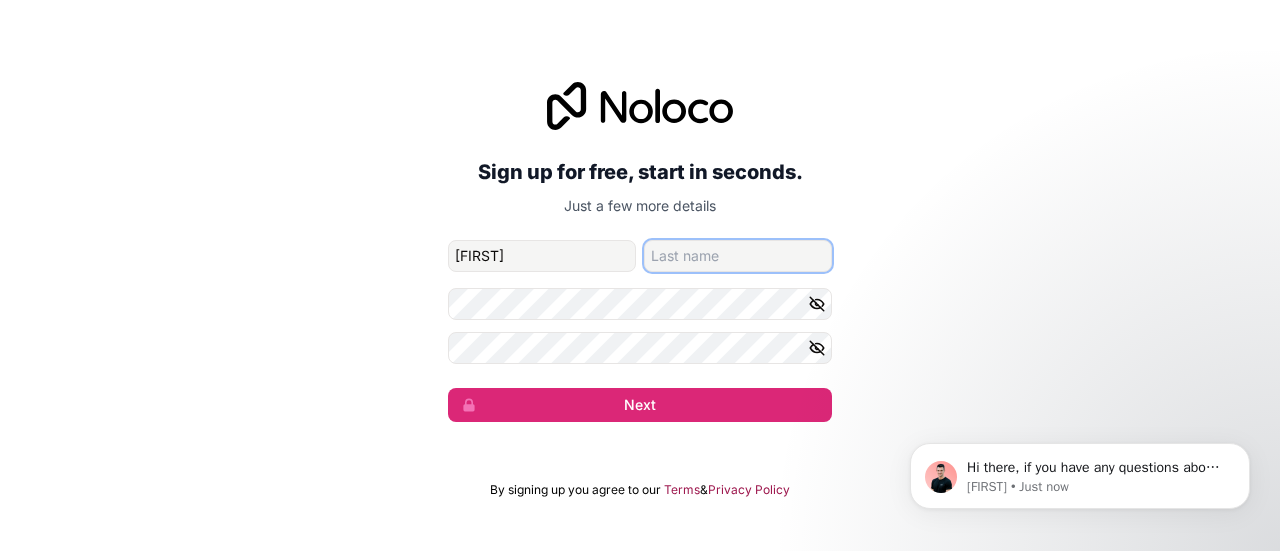 type on "[LAST]" 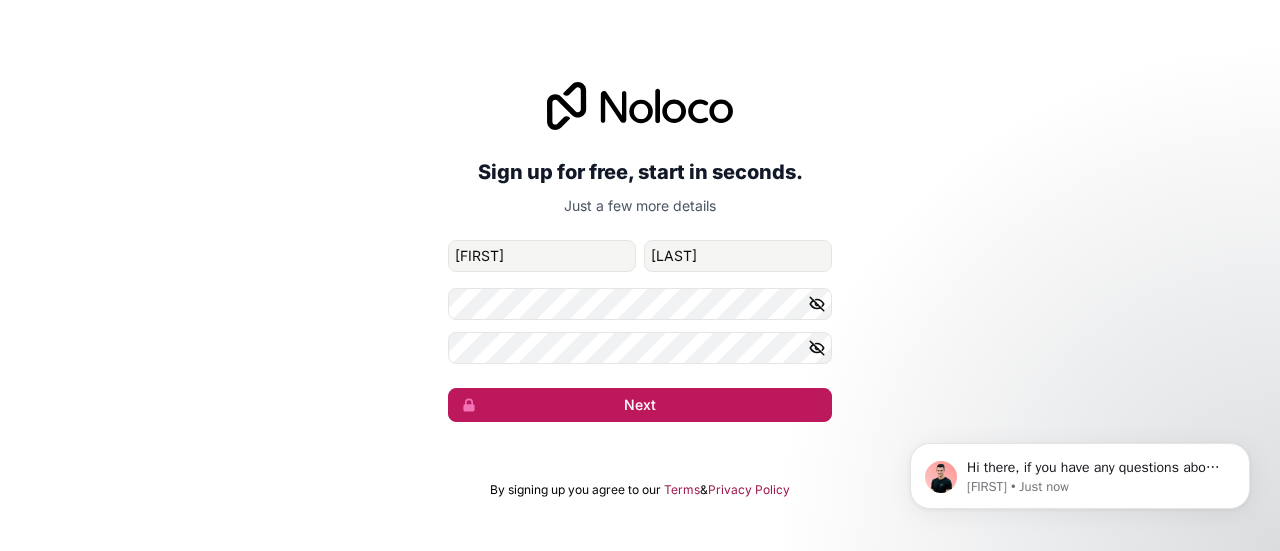 click on "Next" at bounding box center (640, 405) 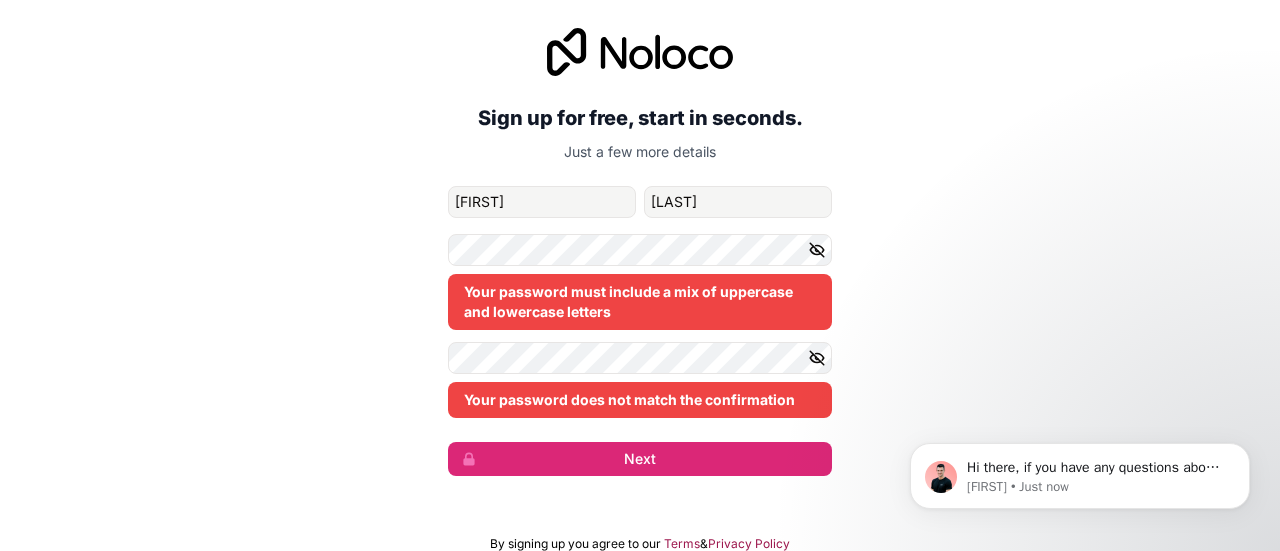 click 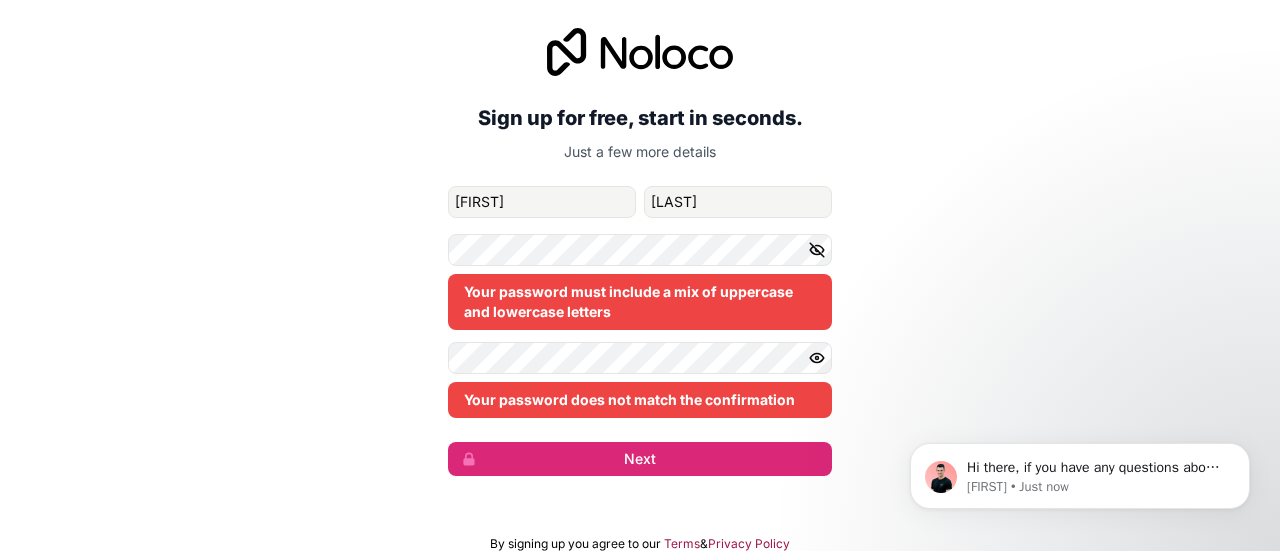 click 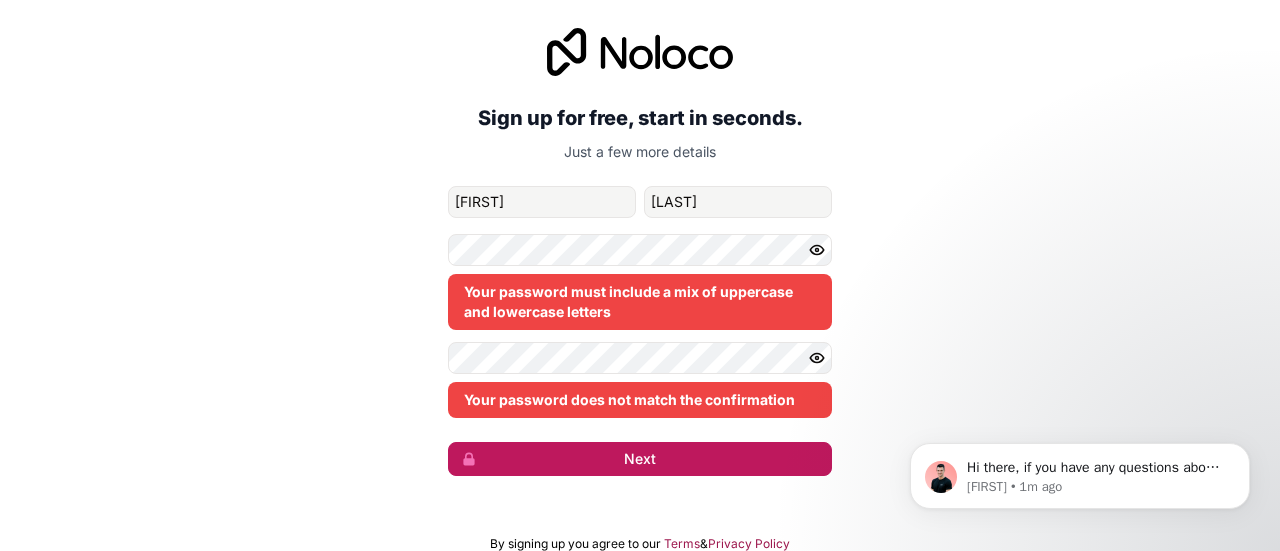 click on "Next" at bounding box center (640, 459) 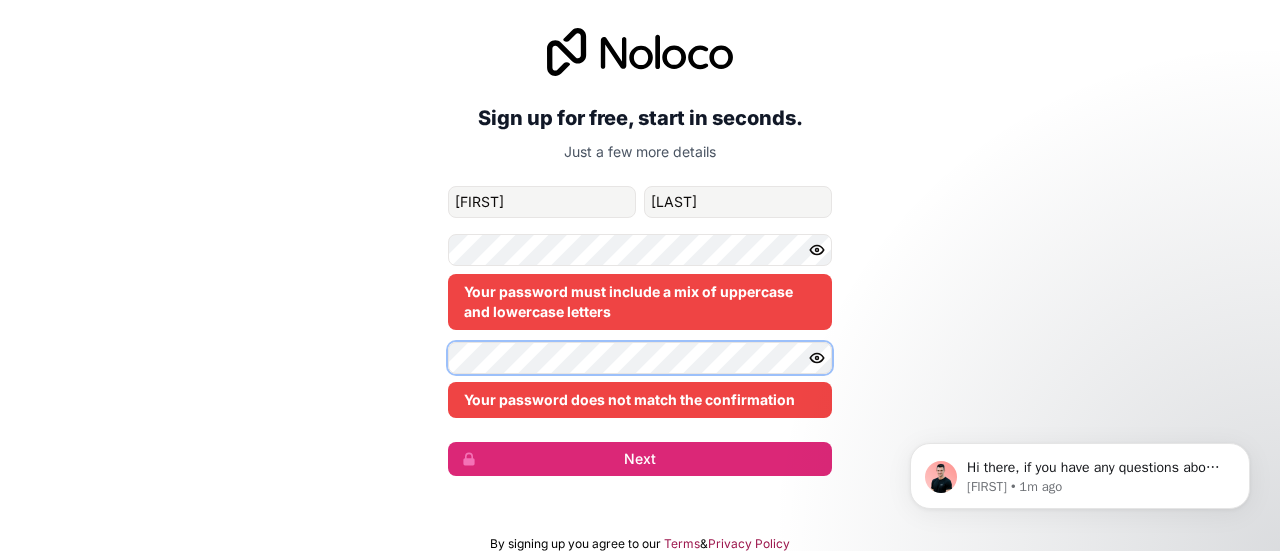click on "Sign up for free, start in seconds. Just a few more details [EMAIL] [FIRST] [LAST] Your password must include a mix of uppercase and lowercase letters Your password does not match the confirmation Next" at bounding box center (640, 252) 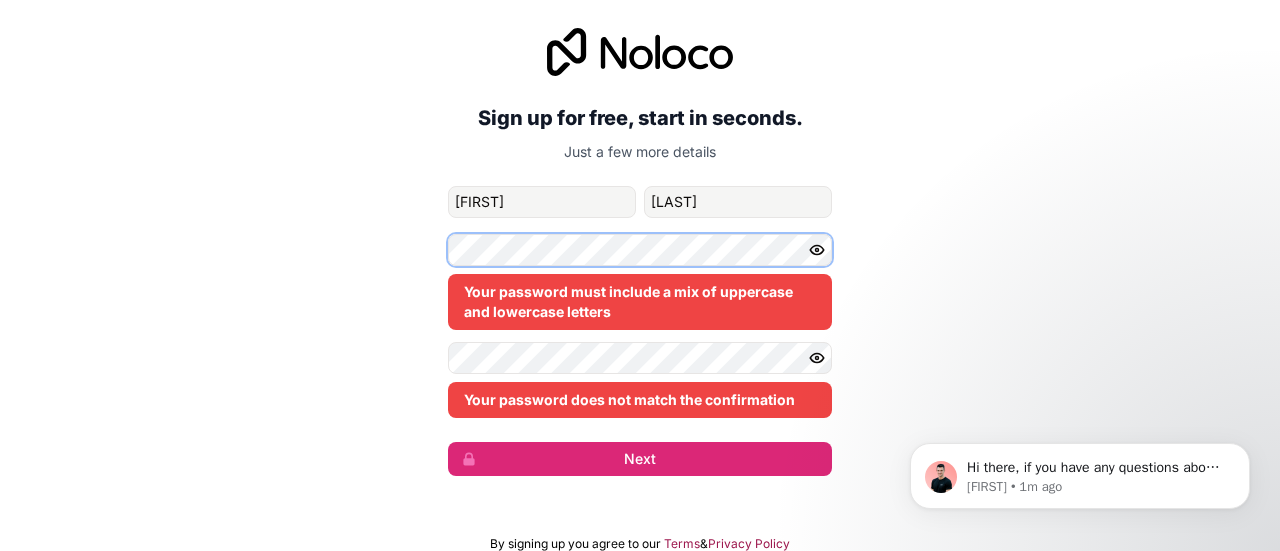 click on "Sign up for free, start in seconds. Just a few more details [EMAIL] [FIRST] [LAST] Your password must include a mix of uppercase and lowercase letters Your password does not match the confirmation Next" at bounding box center (640, 252) 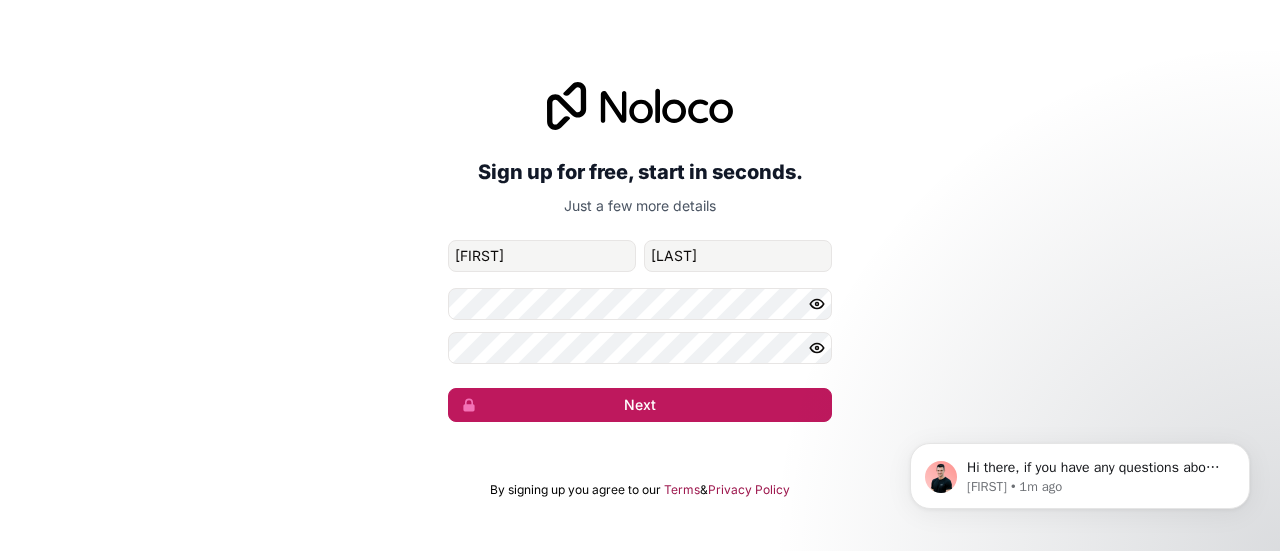 click on "Next" at bounding box center (640, 405) 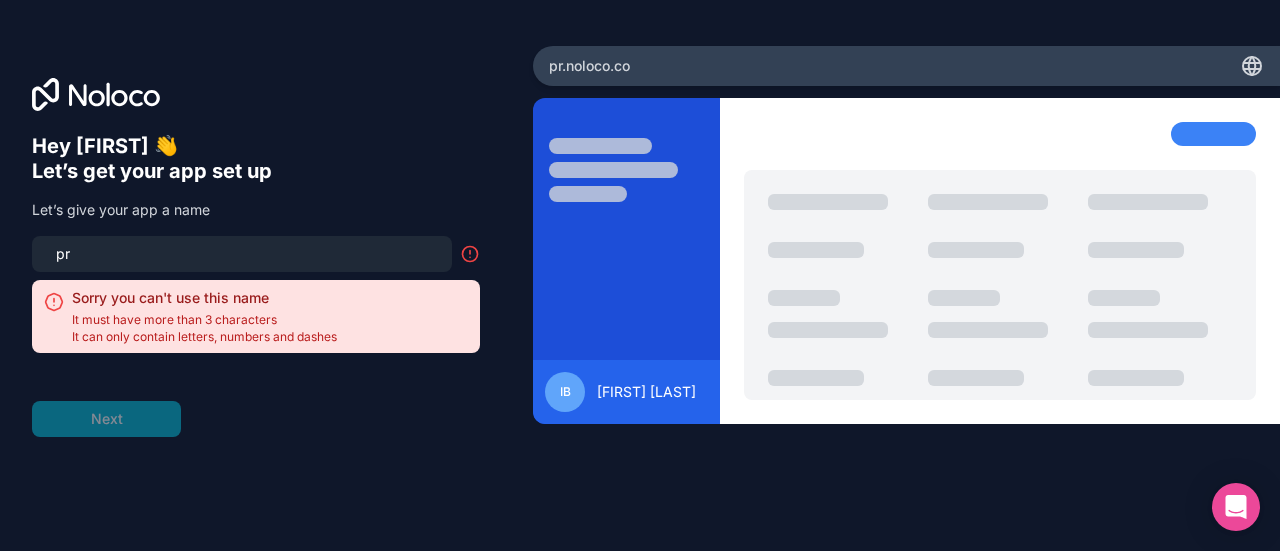 type on "p" 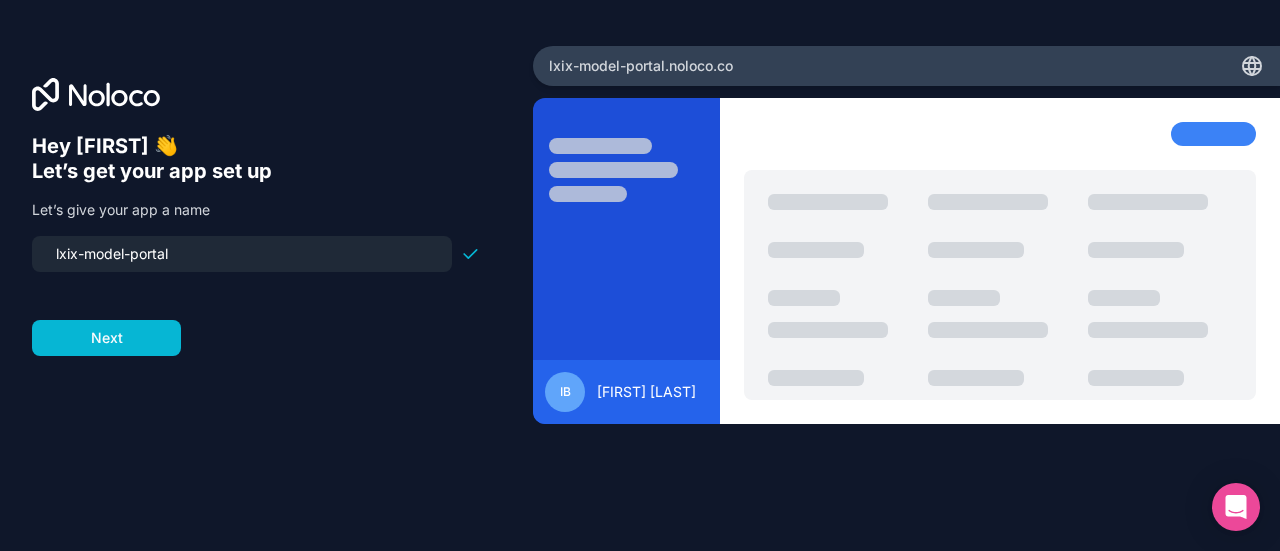 type on "lxix-model-portal" 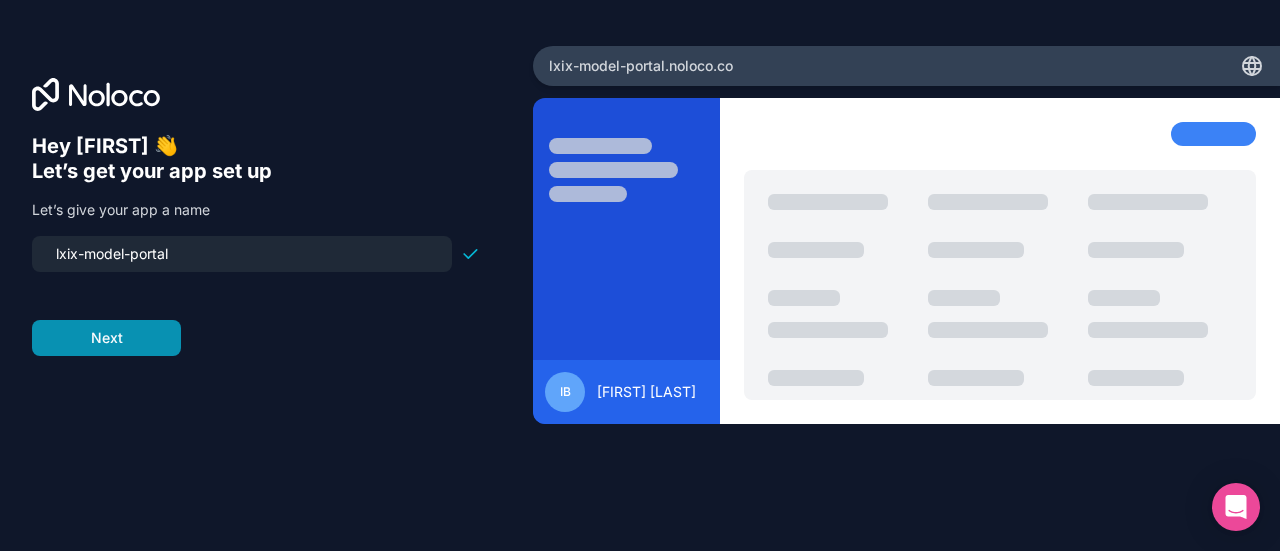 click on "Next" at bounding box center (106, 338) 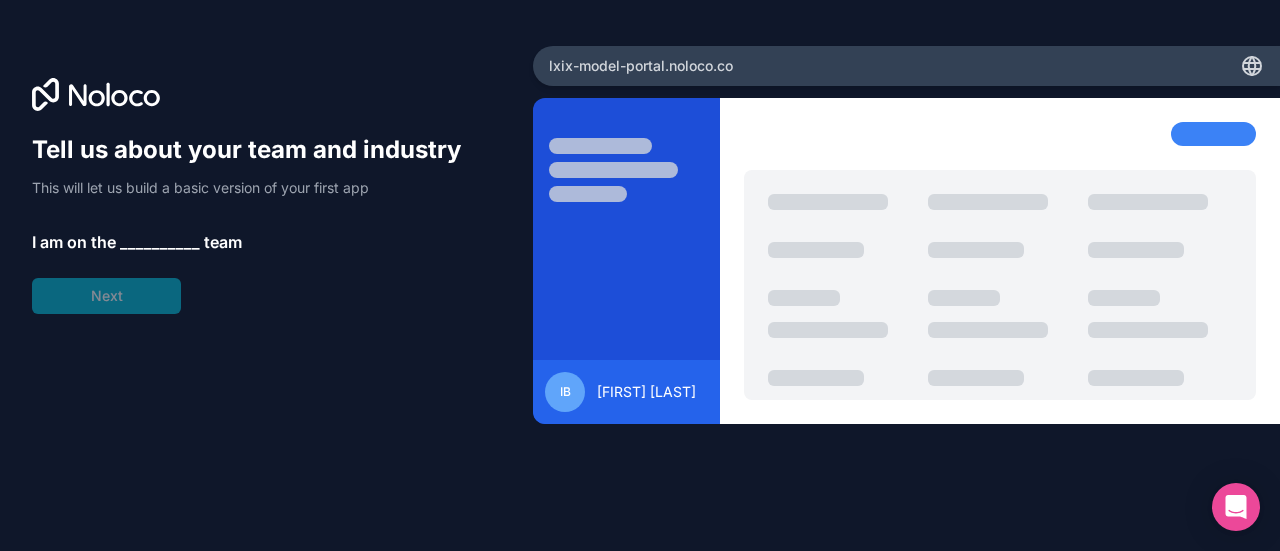 click on "__________" at bounding box center [160, 242] 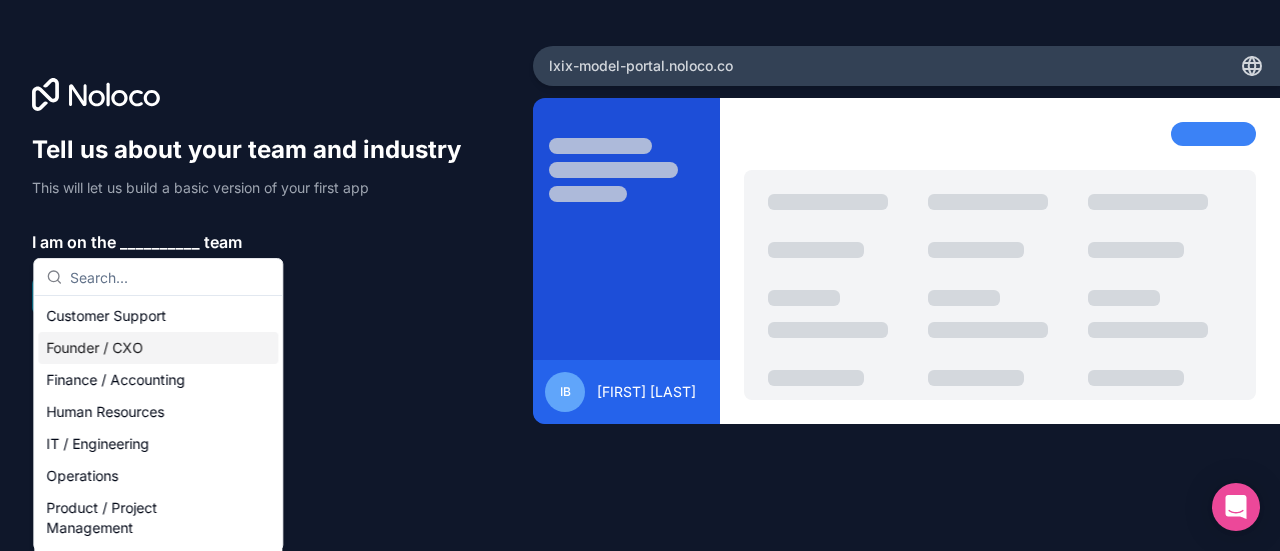 click on "Founder / CXO" at bounding box center (158, 348) 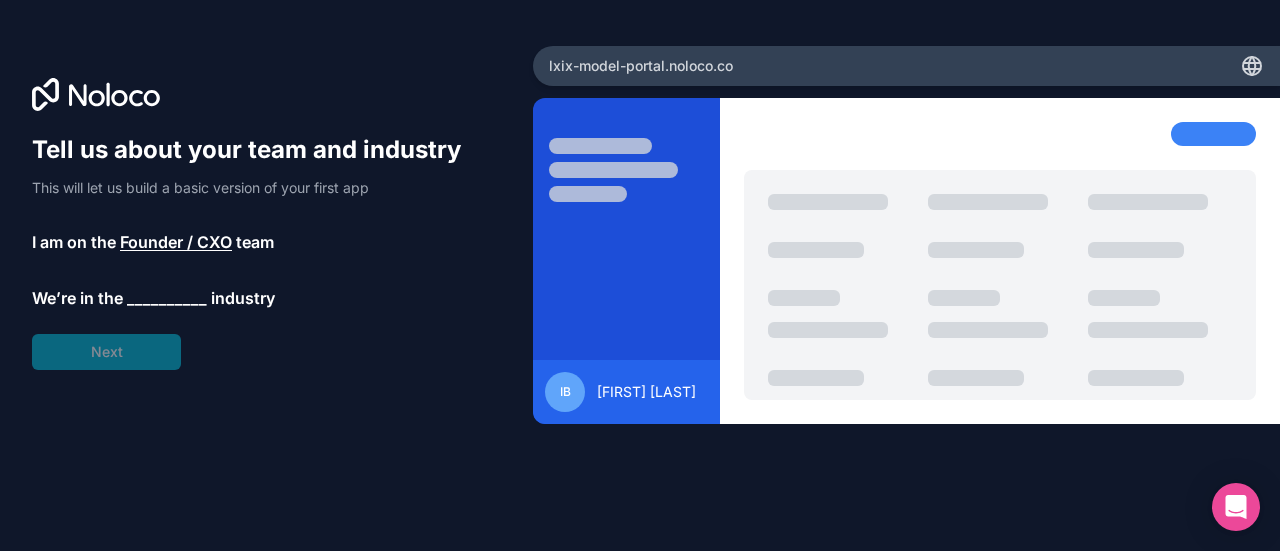 click on "__________" at bounding box center [167, 298] 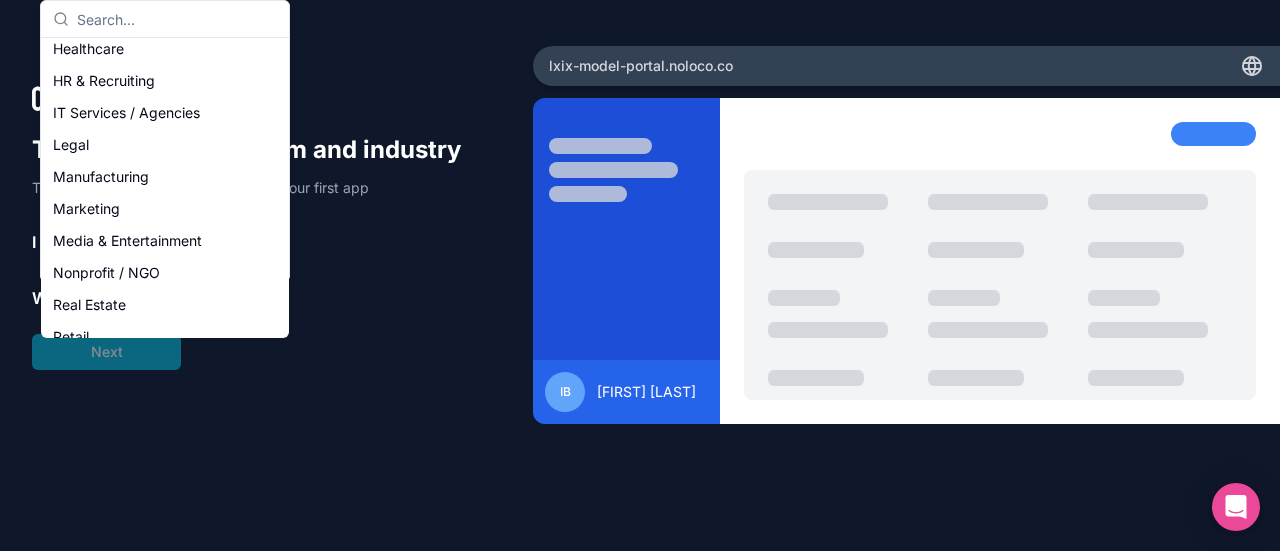 scroll, scrollTop: 172, scrollLeft: 0, axis: vertical 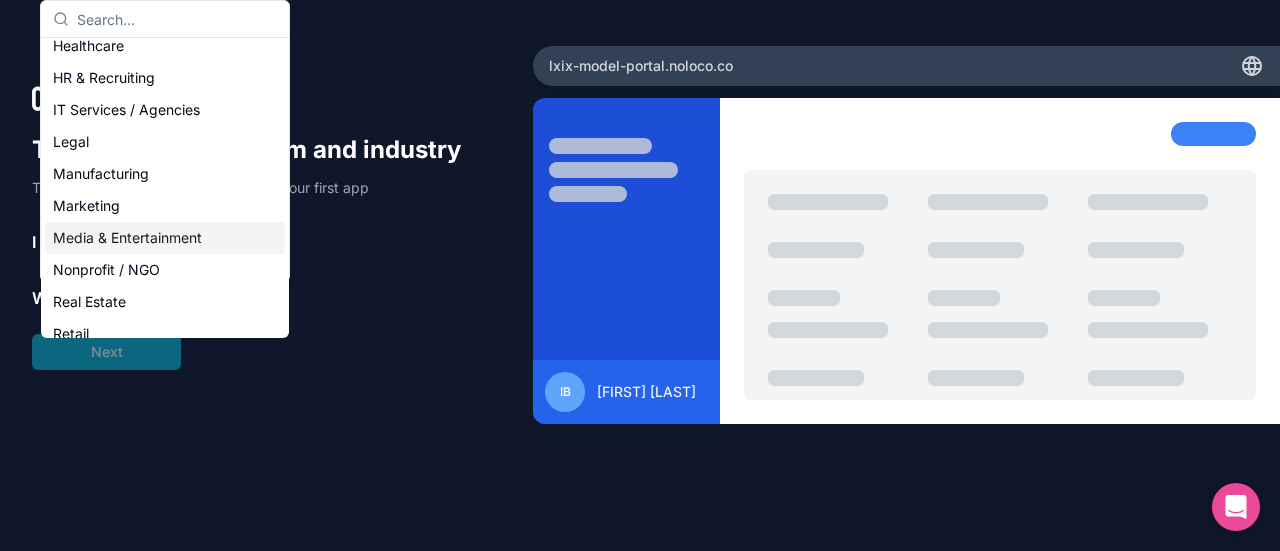 click on "Media & Entertainment" at bounding box center (165, 238) 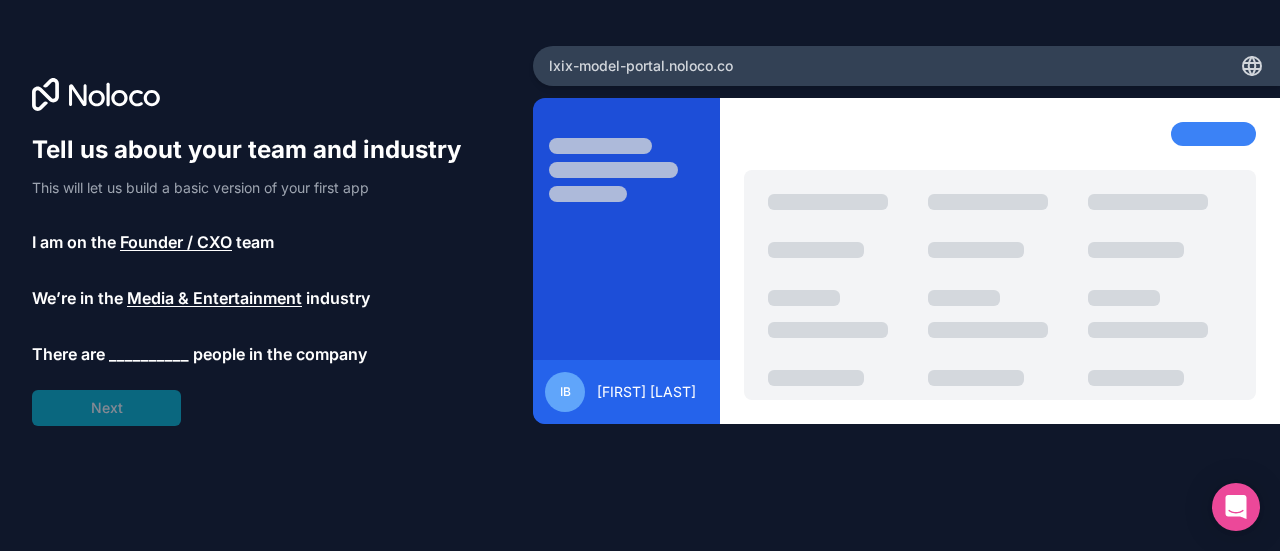 click on "__________" at bounding box center [149, 354] 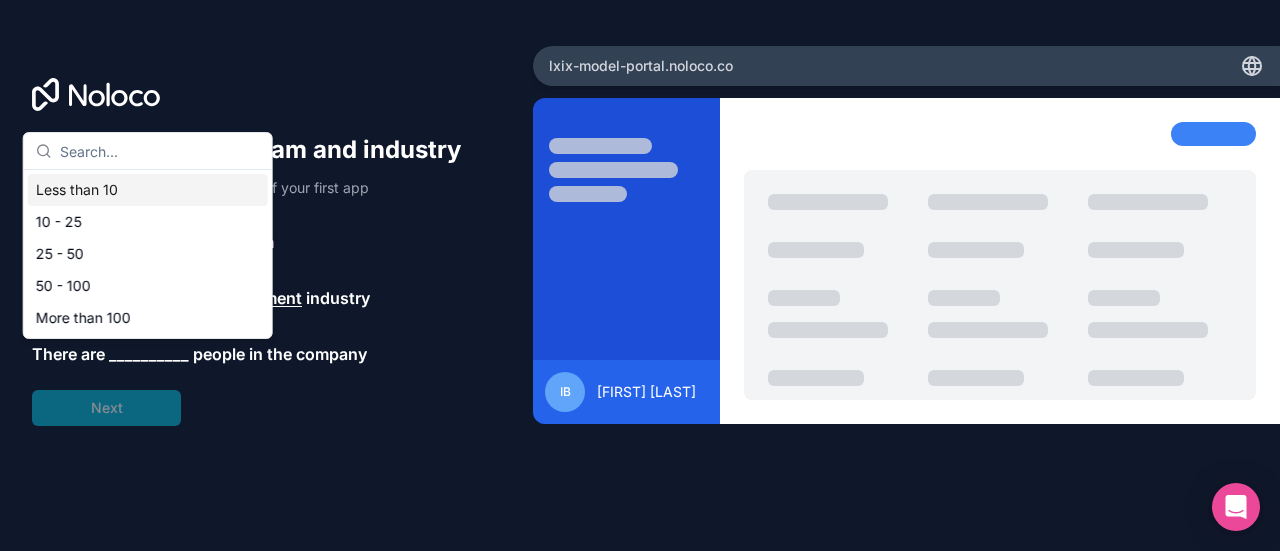 click on "Less than 10" at bounding box center [148, 190] 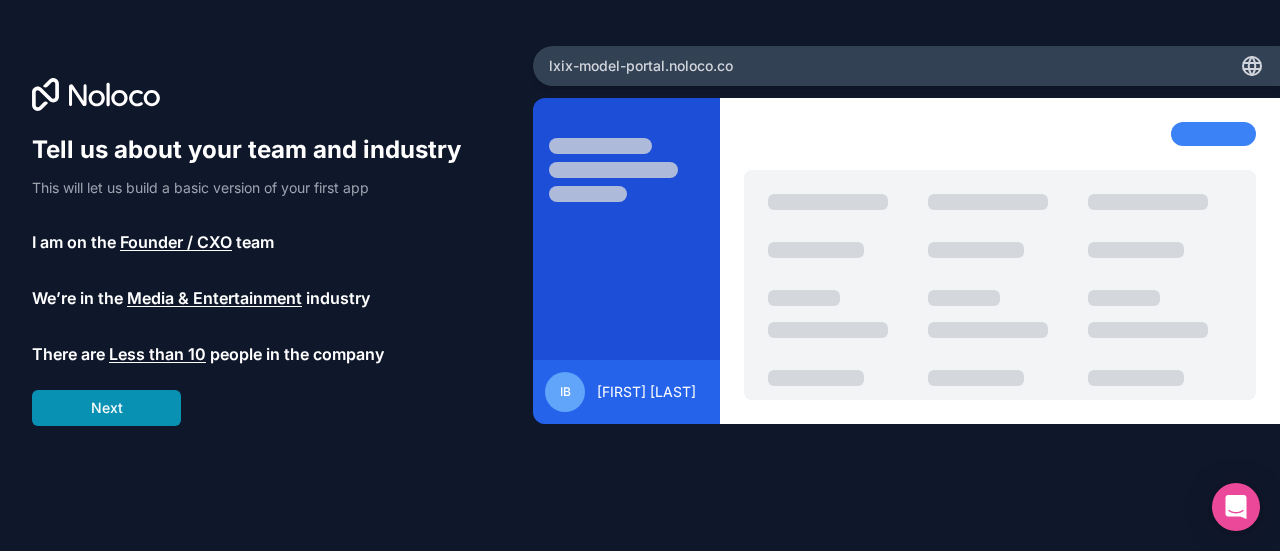 click on "Next" at bounding box center [106, 408] 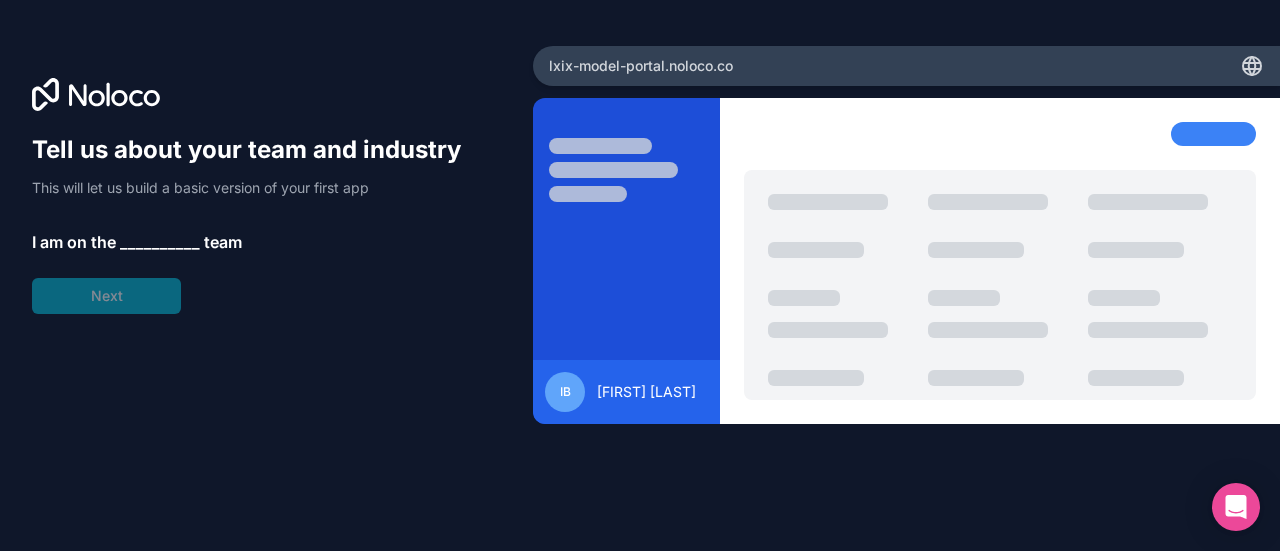 click on "__________" at bounding box center (160, 242) 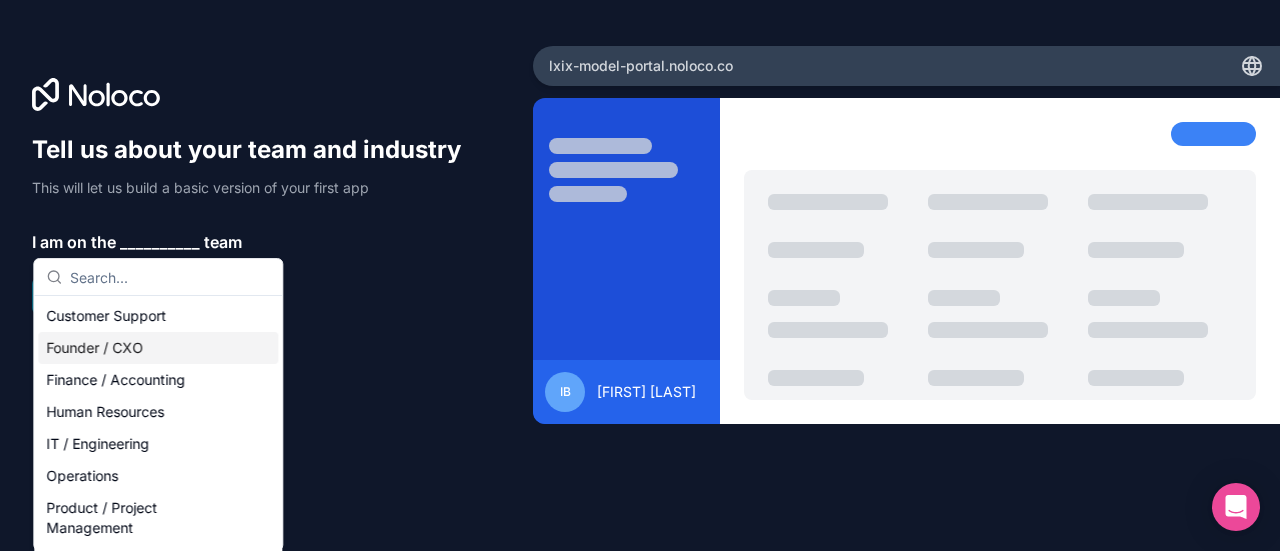 click on "Founder / CXO" at bounding box center (158, 348) 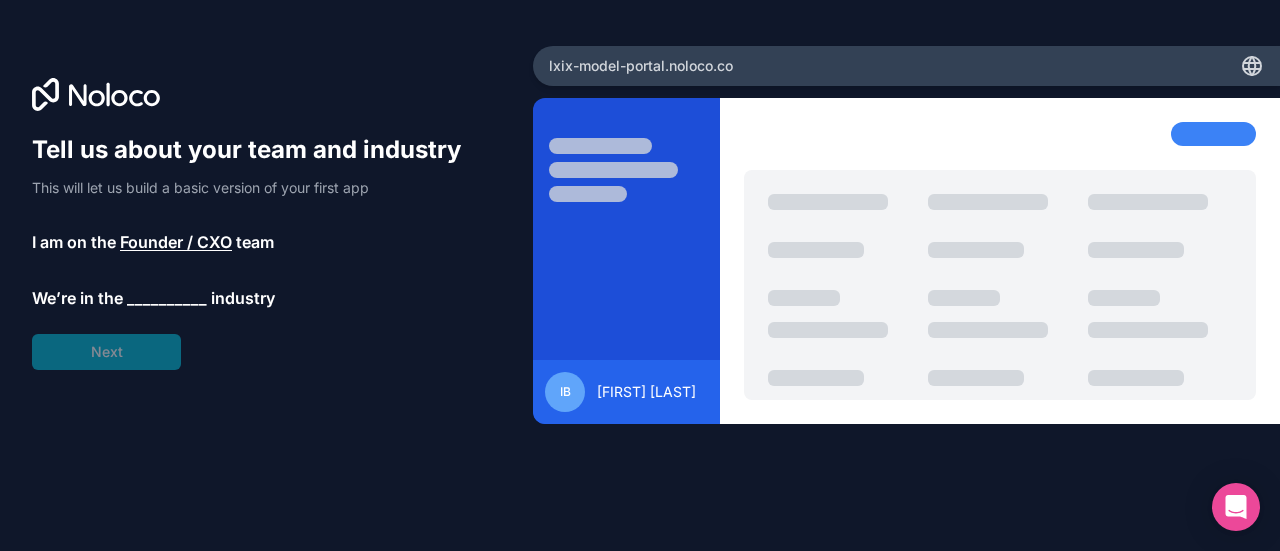 click on "__________" at bounding box center [167, 298] 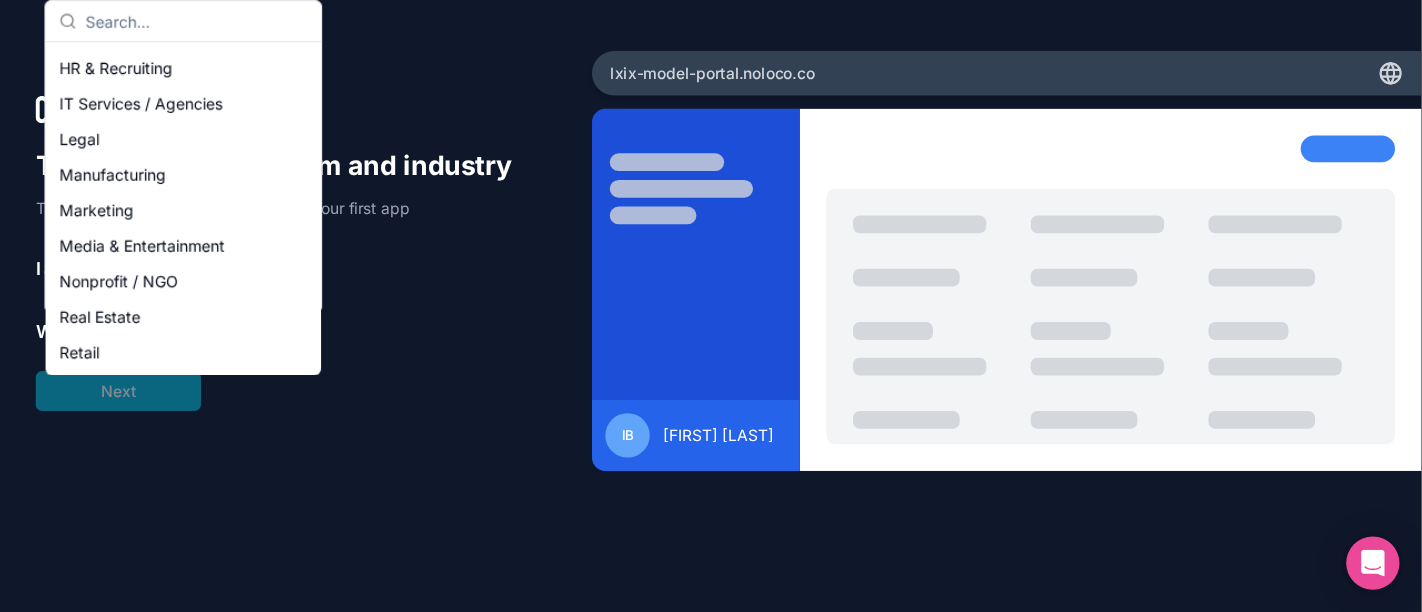 scroll, scrollTop: 192, scrollLeft: 0, axis: vertical 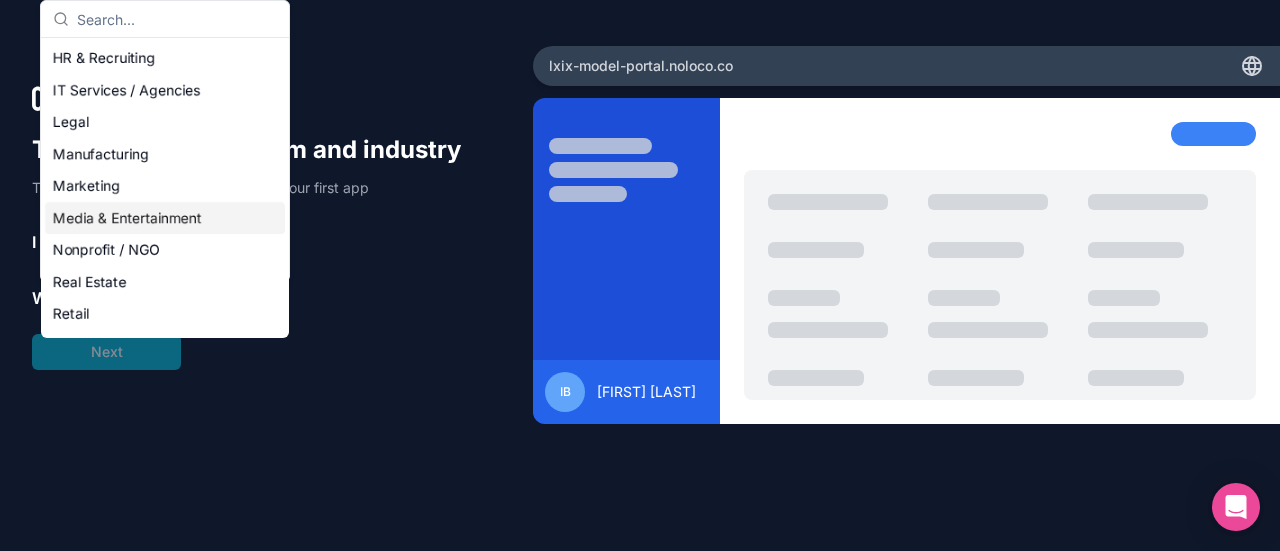 click on "Media & Entertainment" at bounding box center [165, 218] 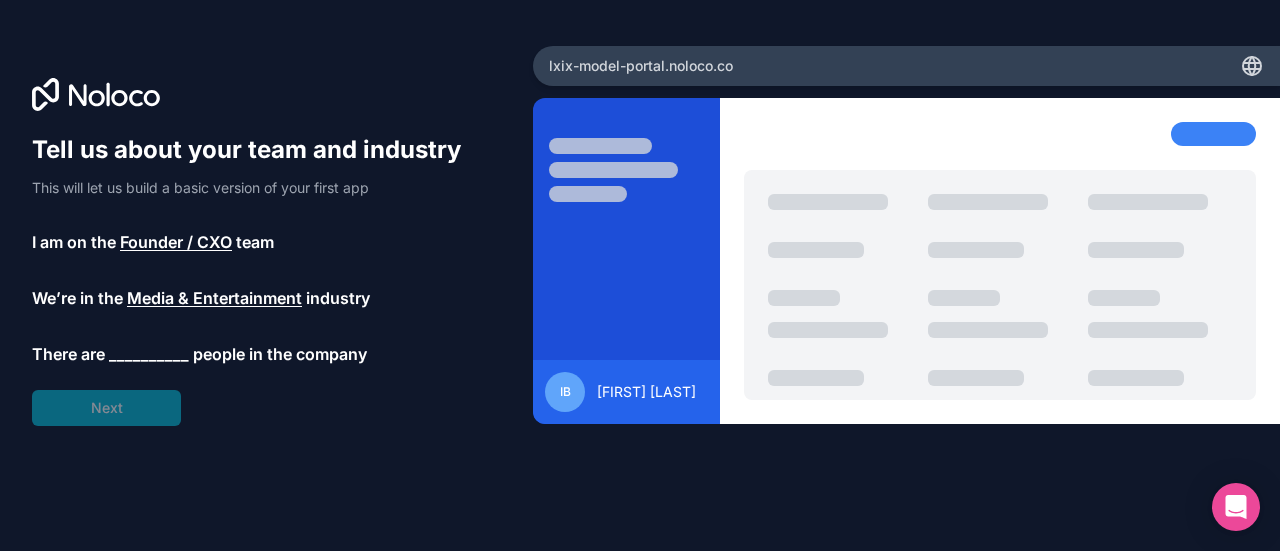 click on "__________" at bounding box center (149, 354) 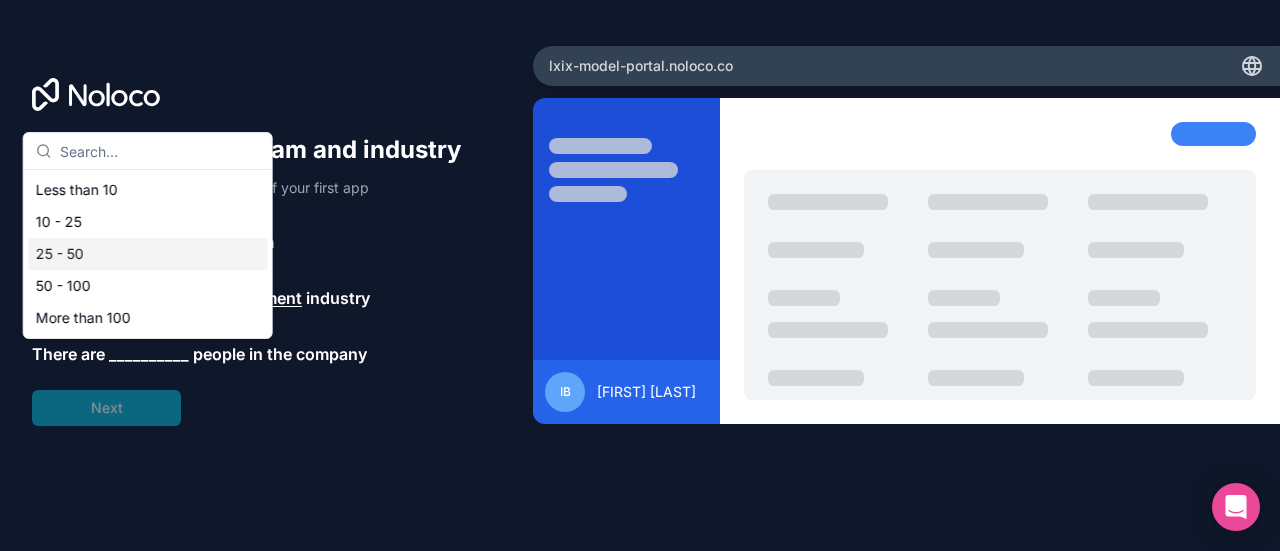 click on "25 - 50" at bounding box center (148, 254) 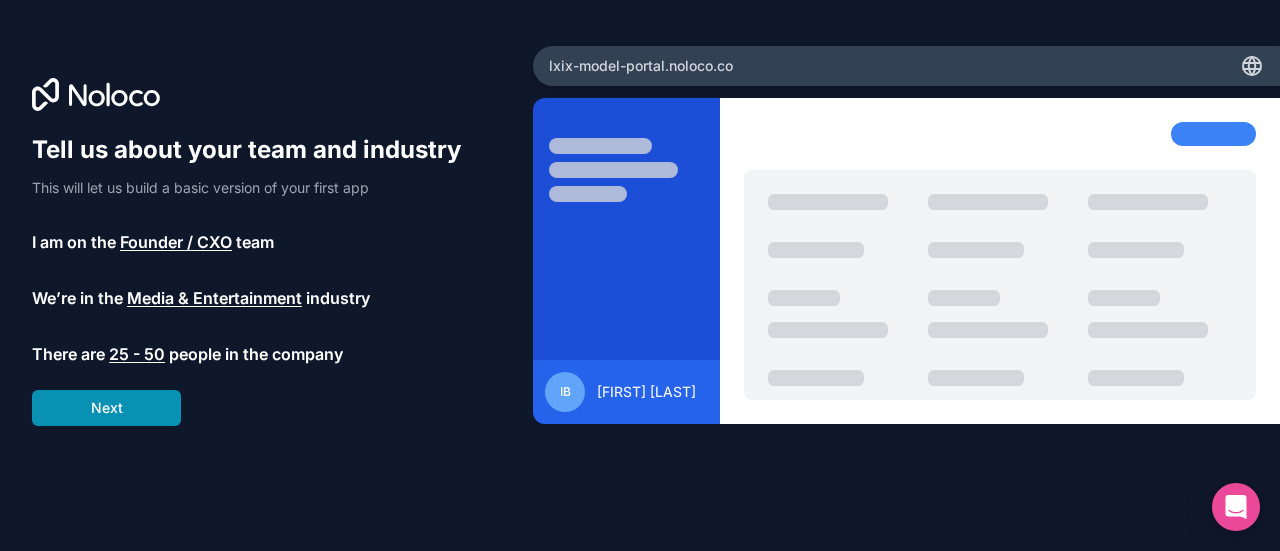 click on "Next" at bounding box center [106, 408] 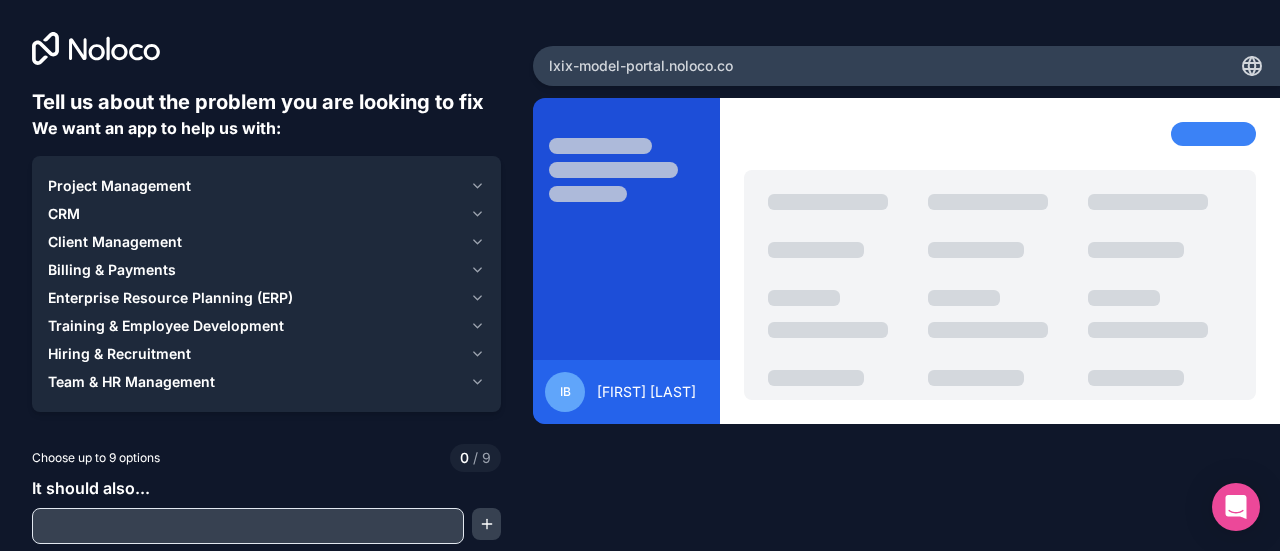 click on "Team & HR Management" at bounding box center [131, 382] 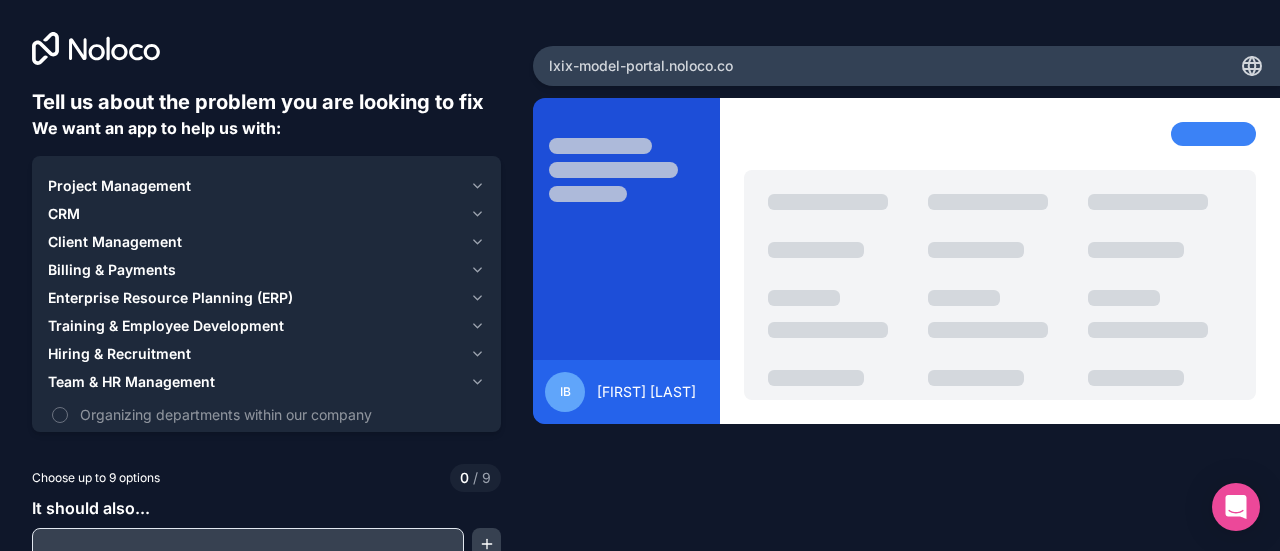 click on "Training & Employee Development" at bounding box center [166, 326] 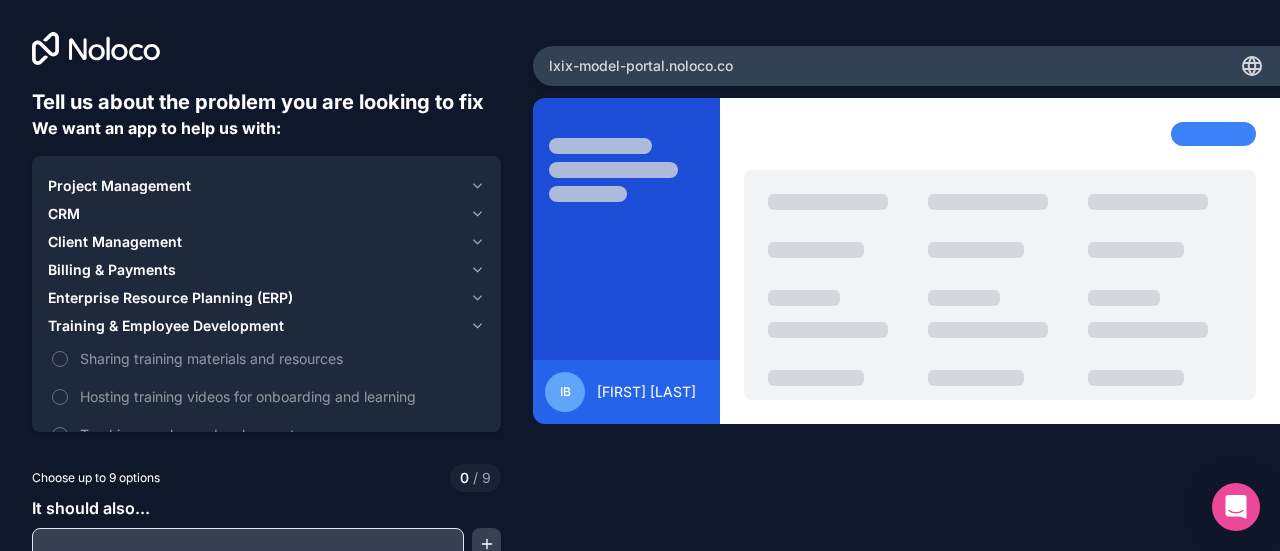click on "Client Management" at bounding box center [266, 242] 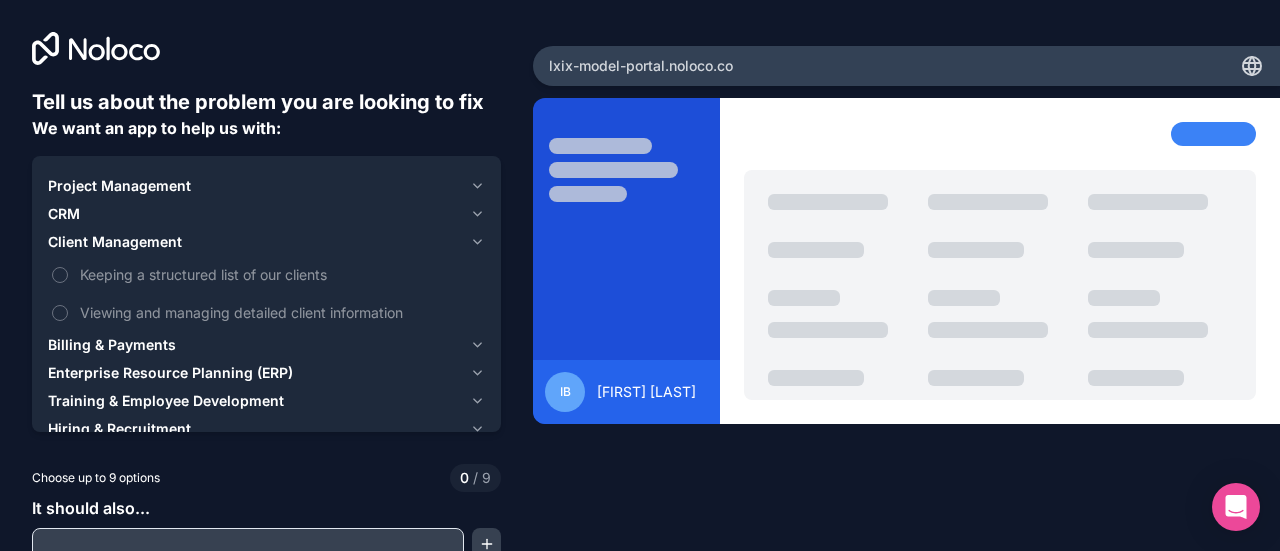 click on "Client Management" at bounding box center [266, 242] 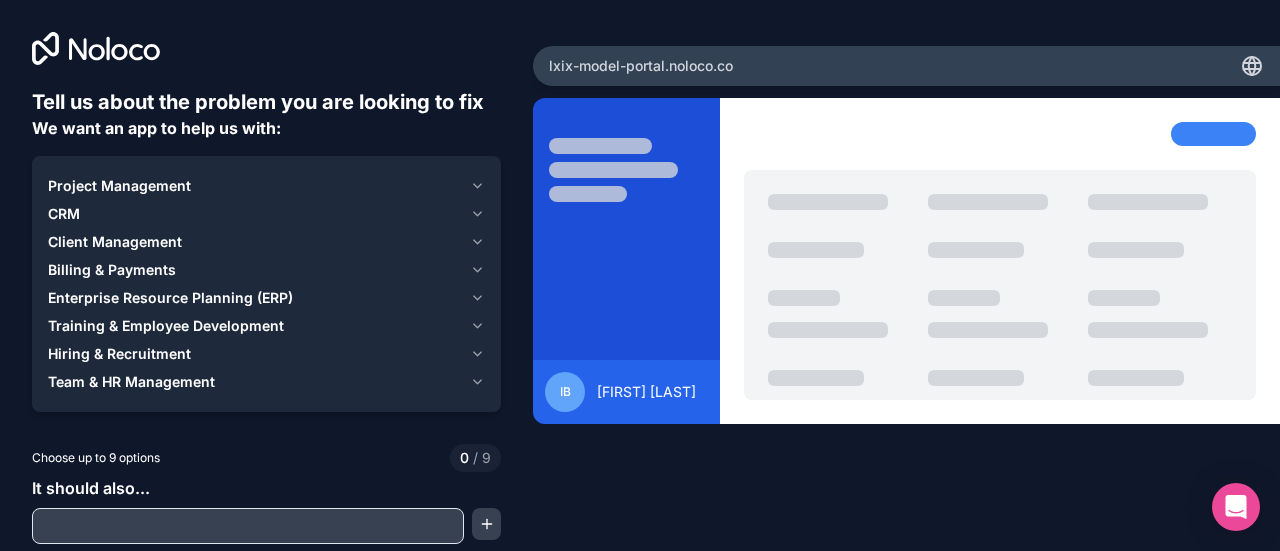 click 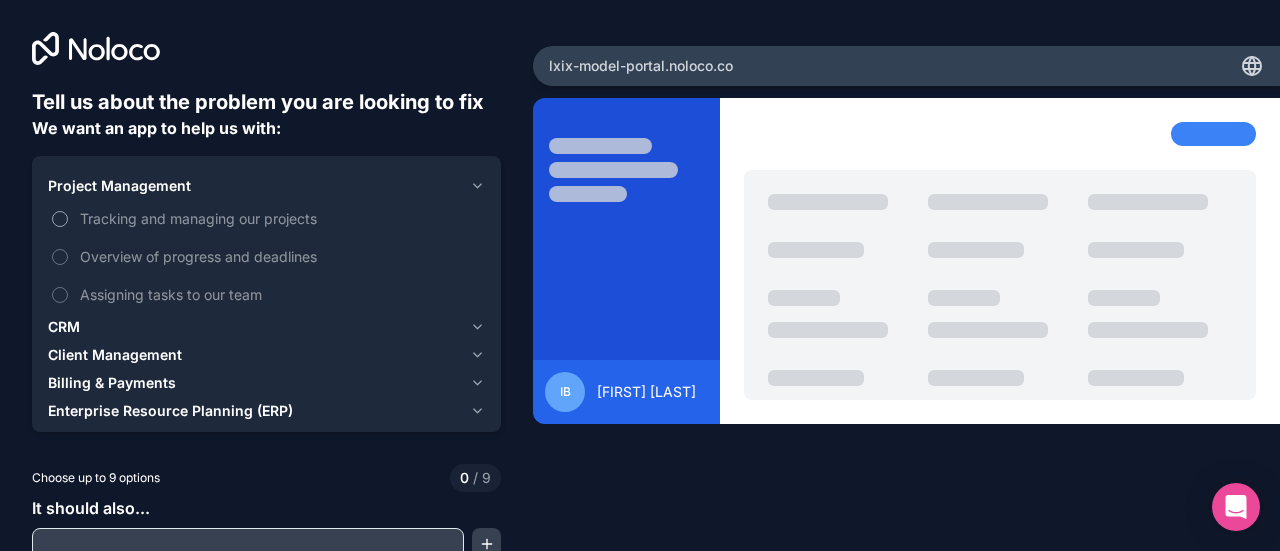 click on "Tracking and managing our projects" at bounding box center (60, 219) 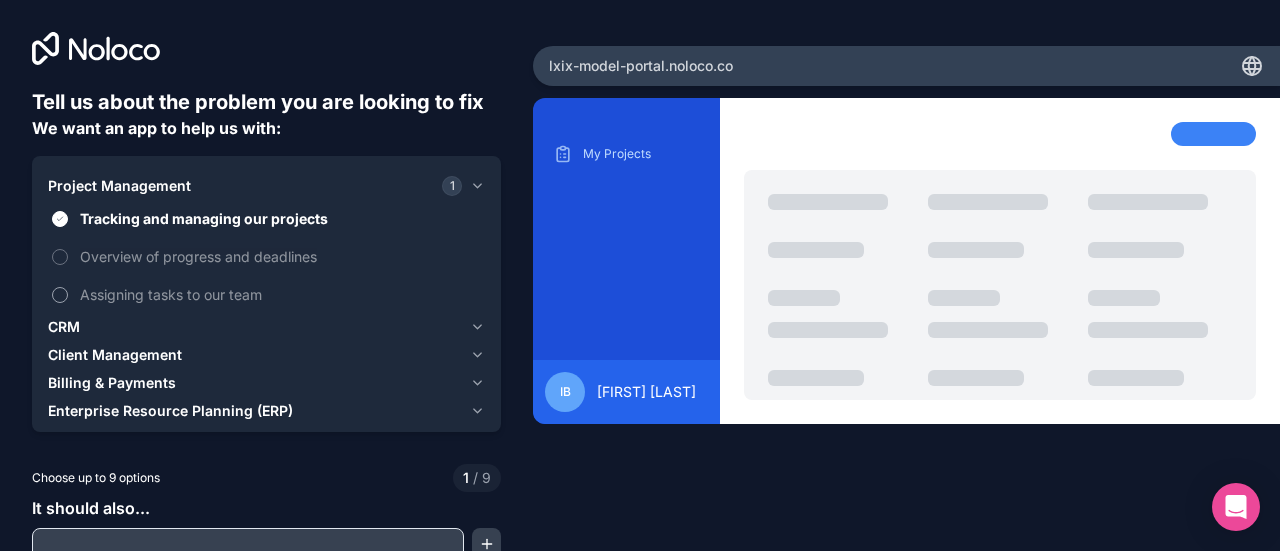 click on "Assigning tasks to our team" at bounding box center [60, 295] 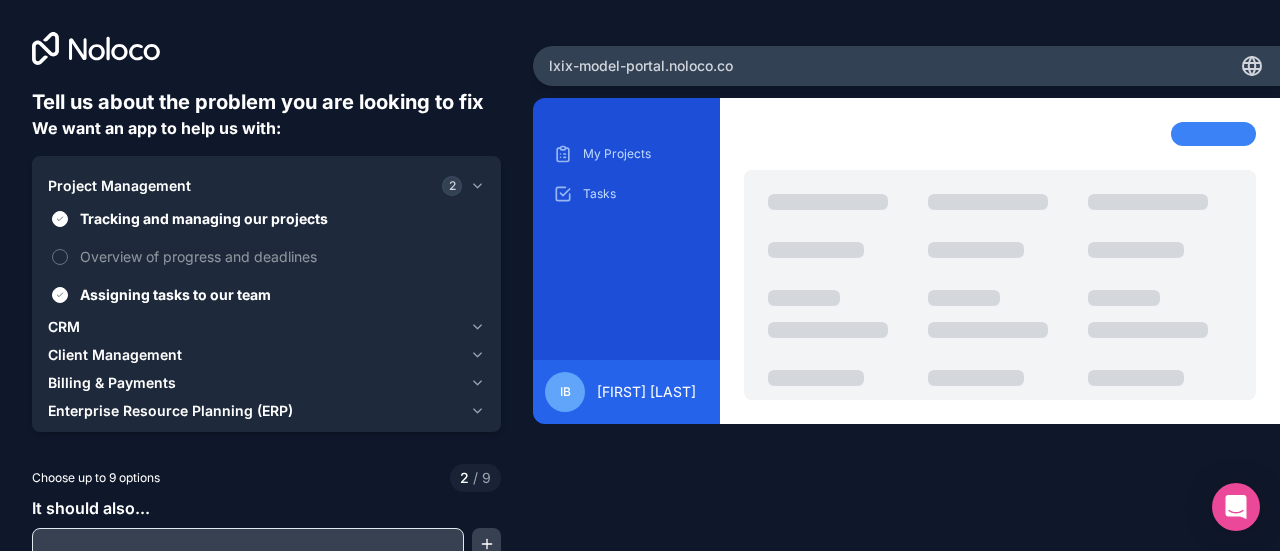 click on "CRM" at bounding box center (64, 327) 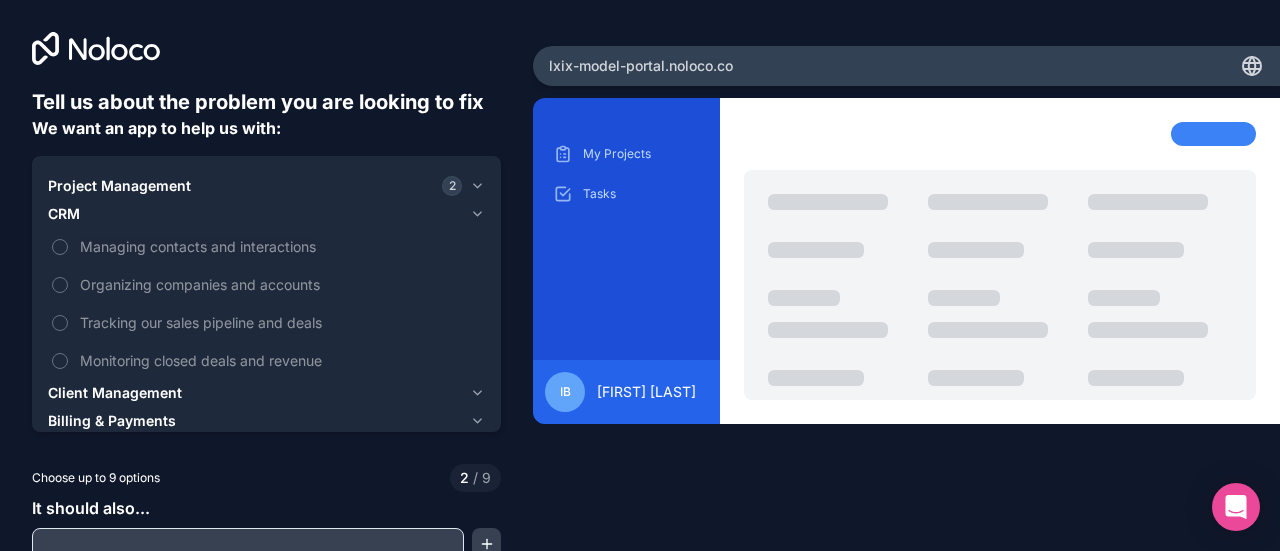 click on "Client Management" at bounding box center [115, 393] 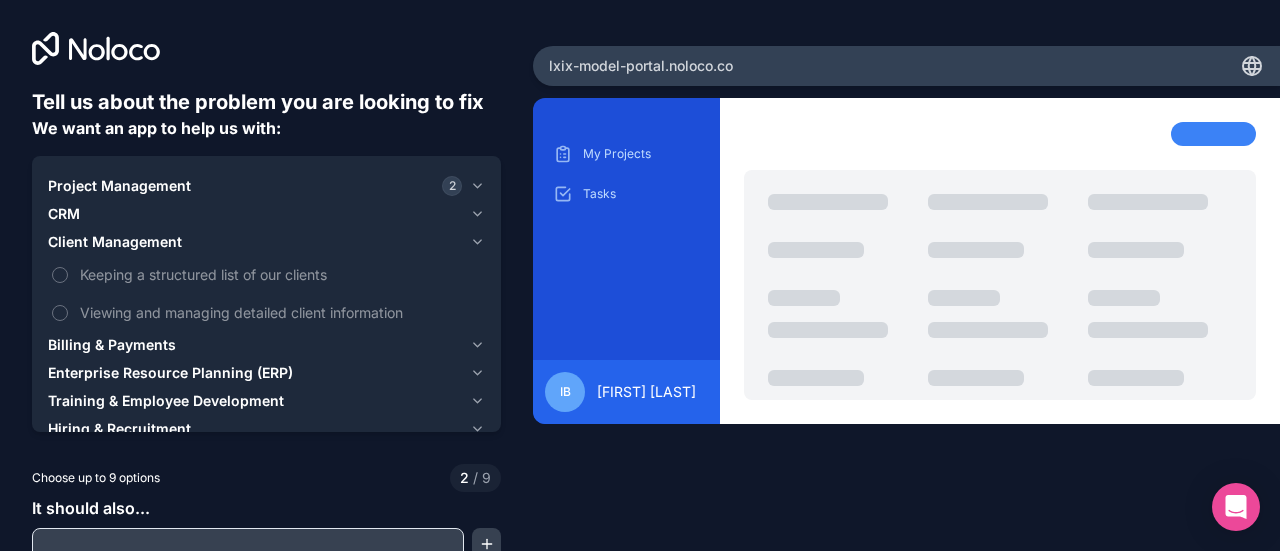 click on "Billing & Payments" at bounding box center (112, 345) 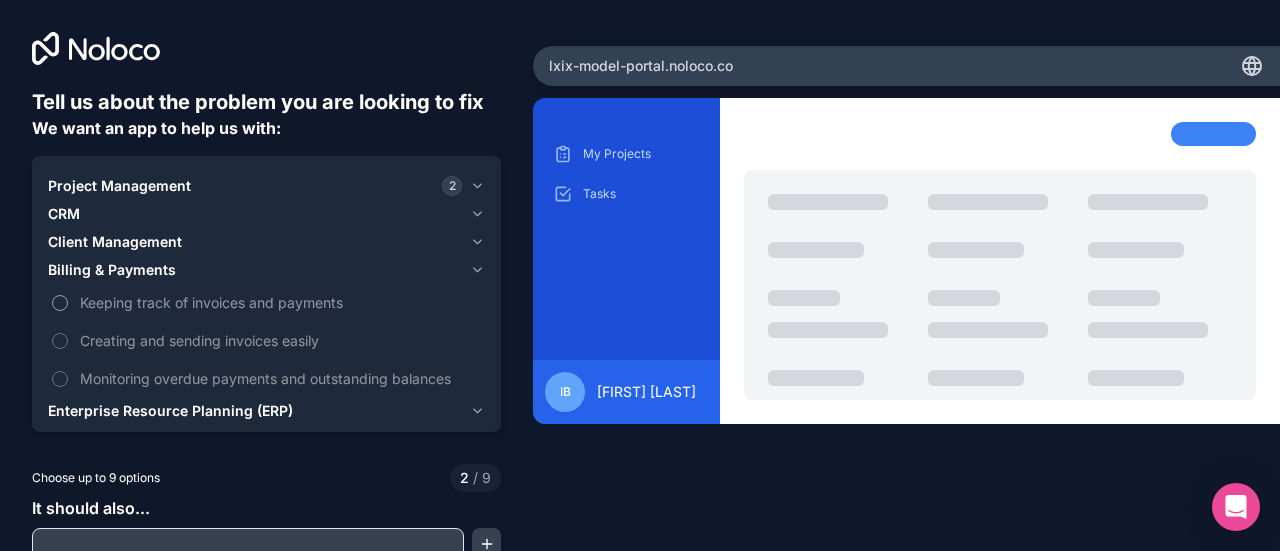 click on "Keeping track of invoices and payments" at bounding box center (60, 303) 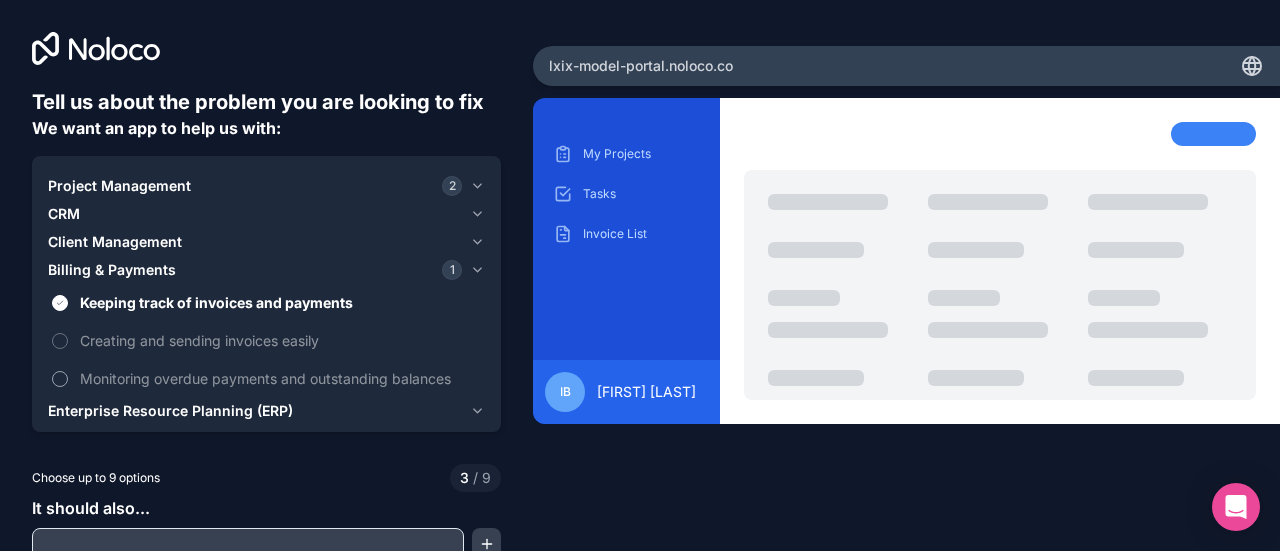 click on "Monitoring overdue payments and outstanding balances" at bounding box center [60, 379] 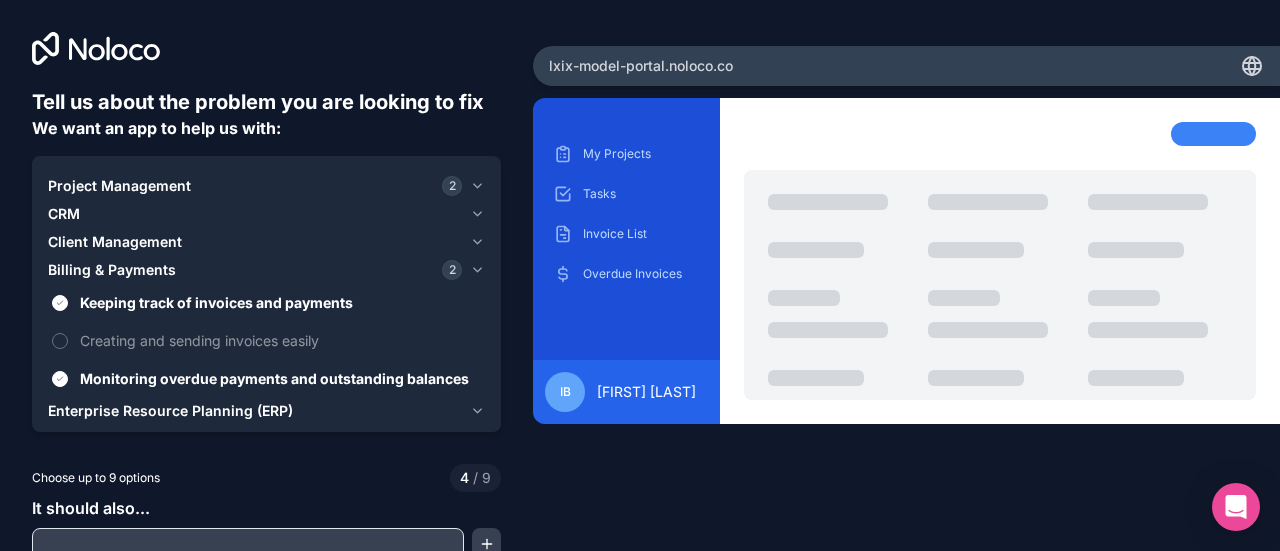 click 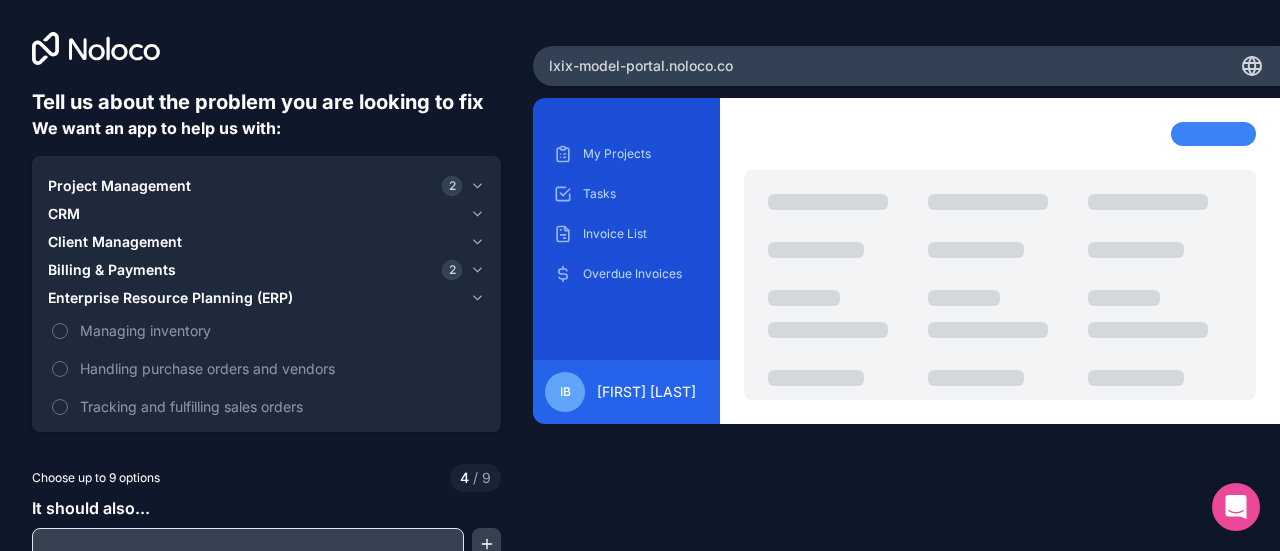 click 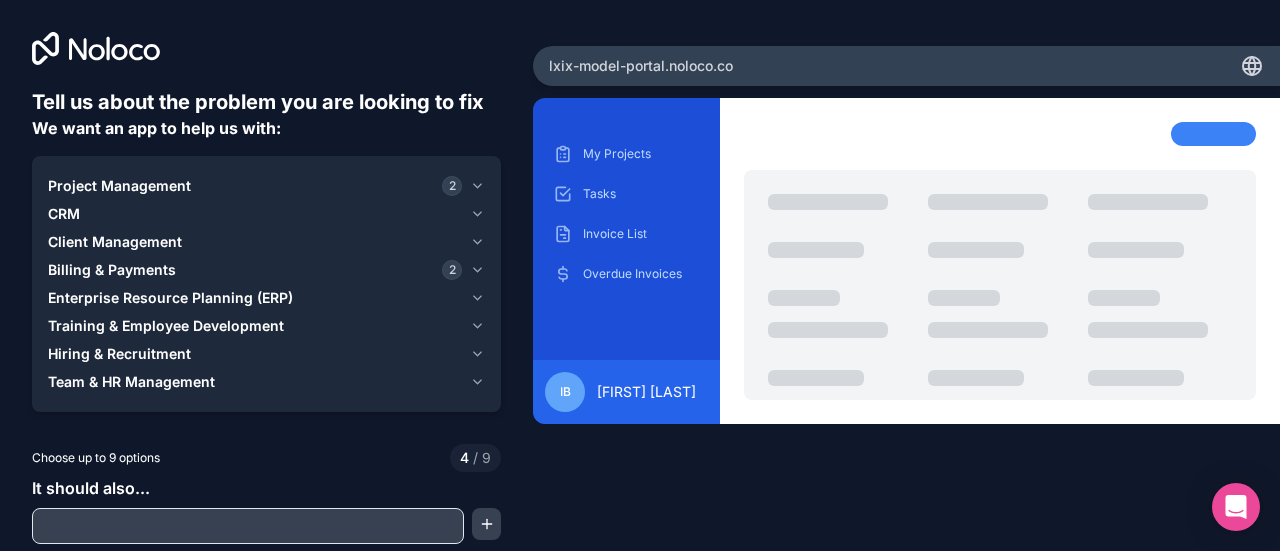 click 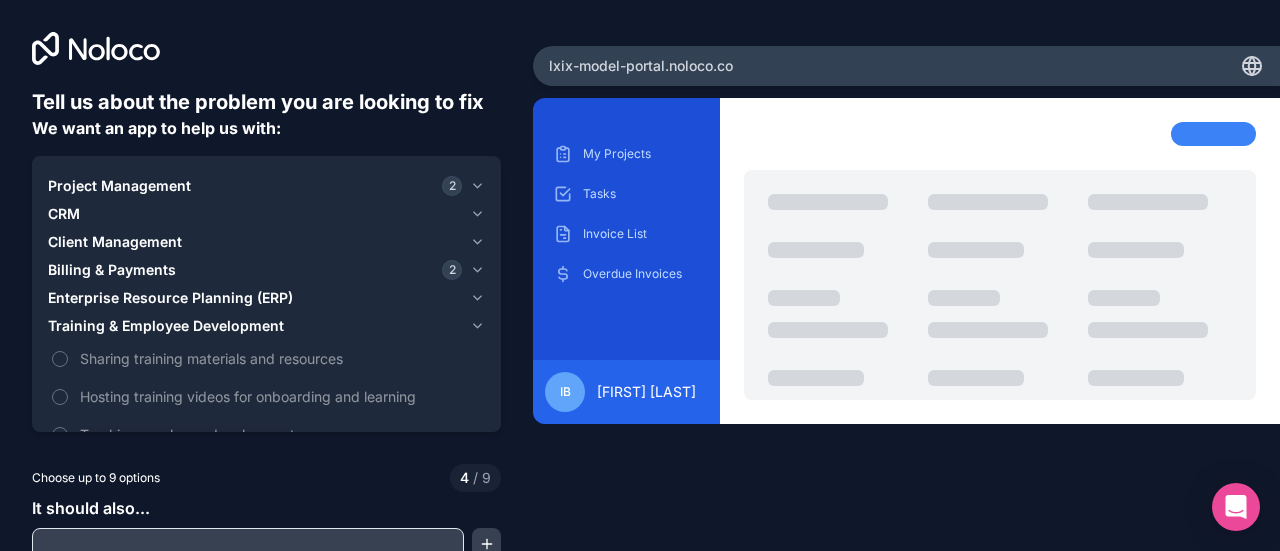 type 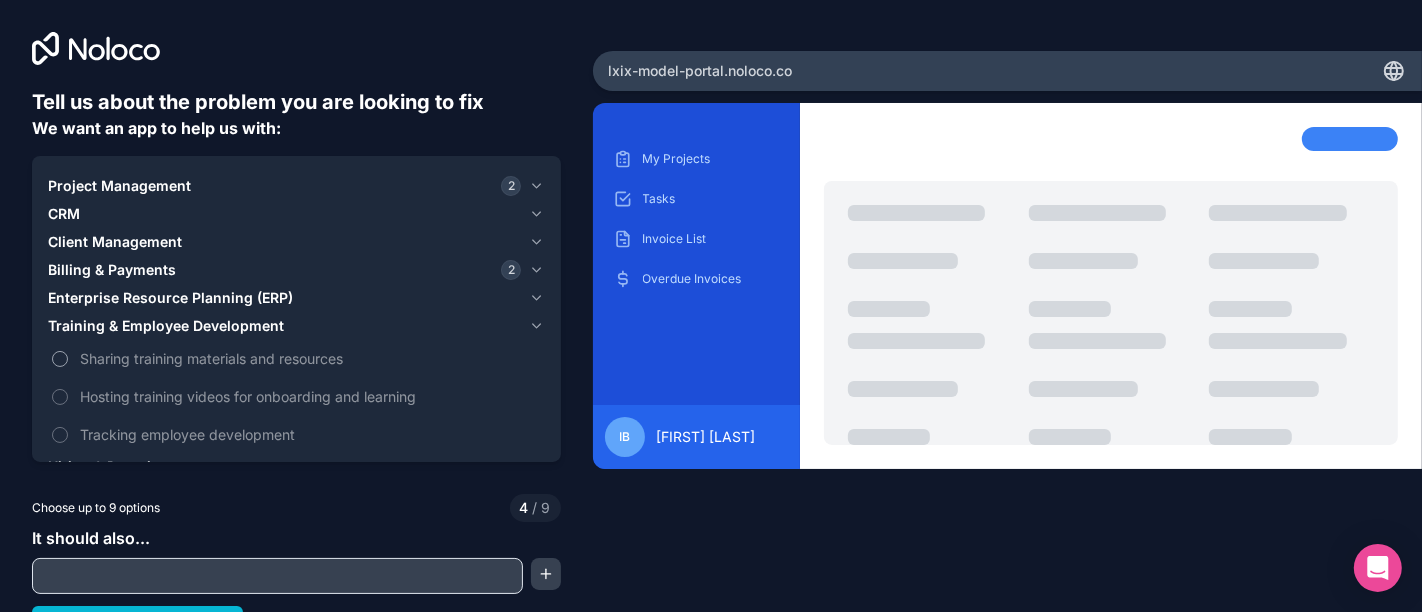 click on "Sharing training materials and resources" at bounding box center (60, 359) 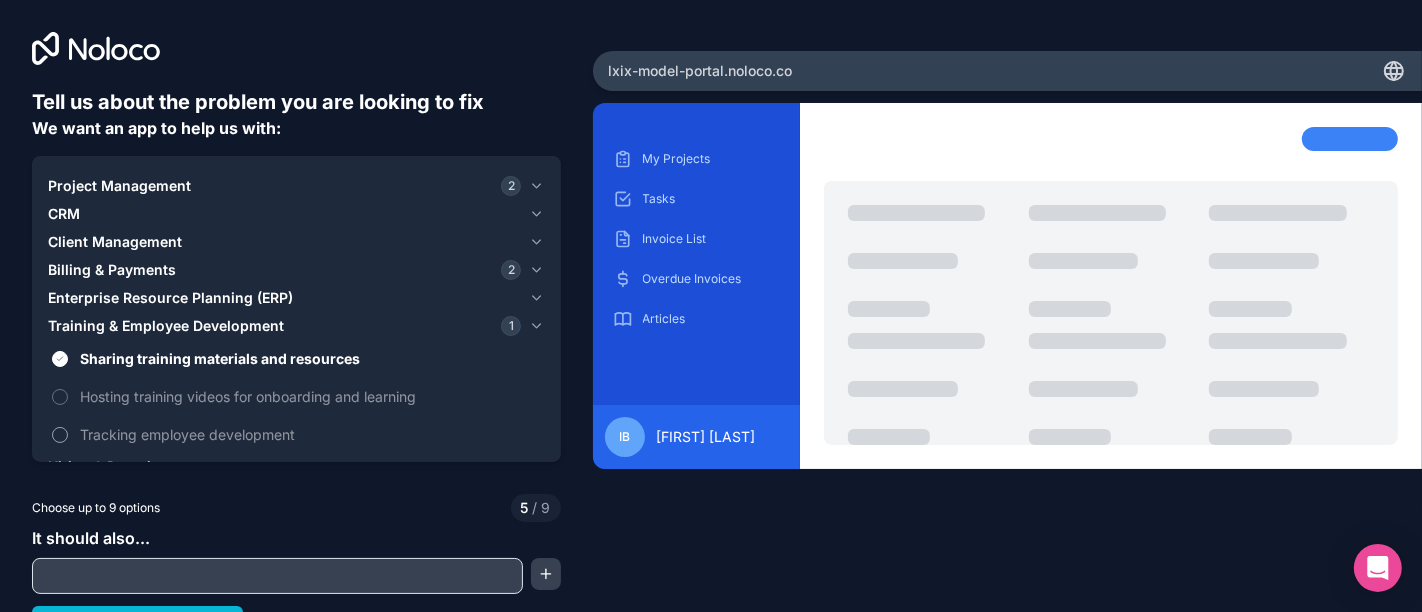 click on "Tracking employee development" at bounding box center [60, 435] 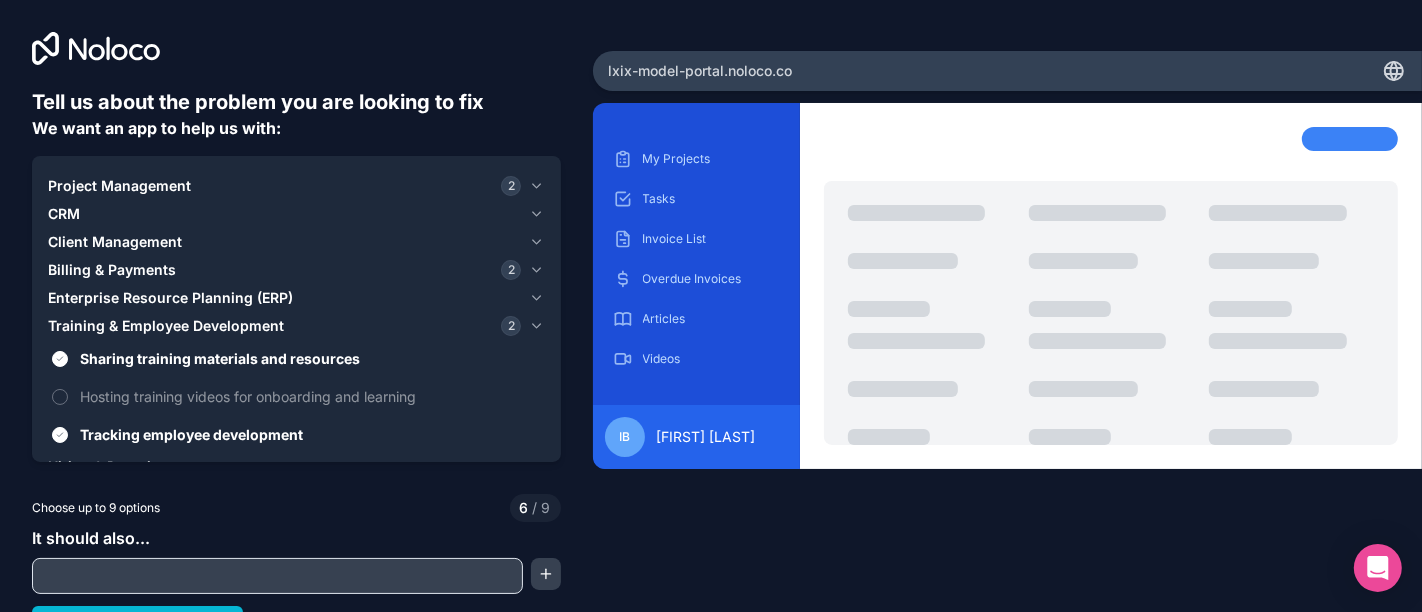 click 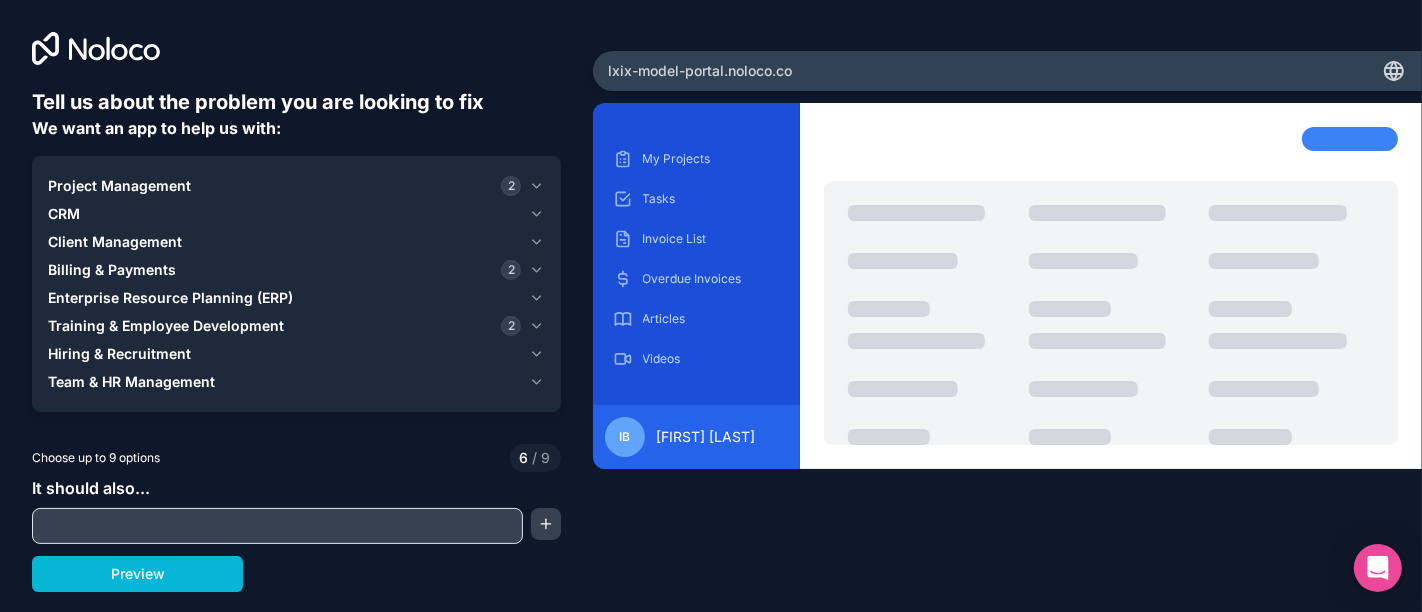 click 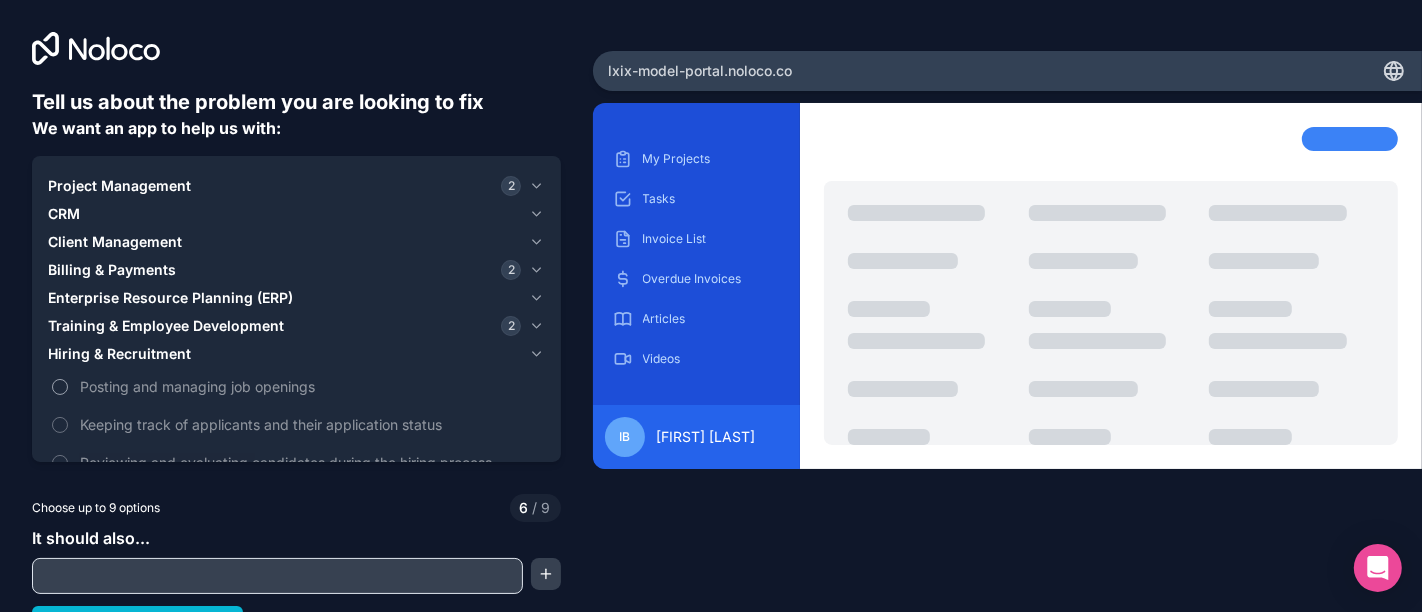 click on "Posting and managing job openings" at bounding box center (60, 387) 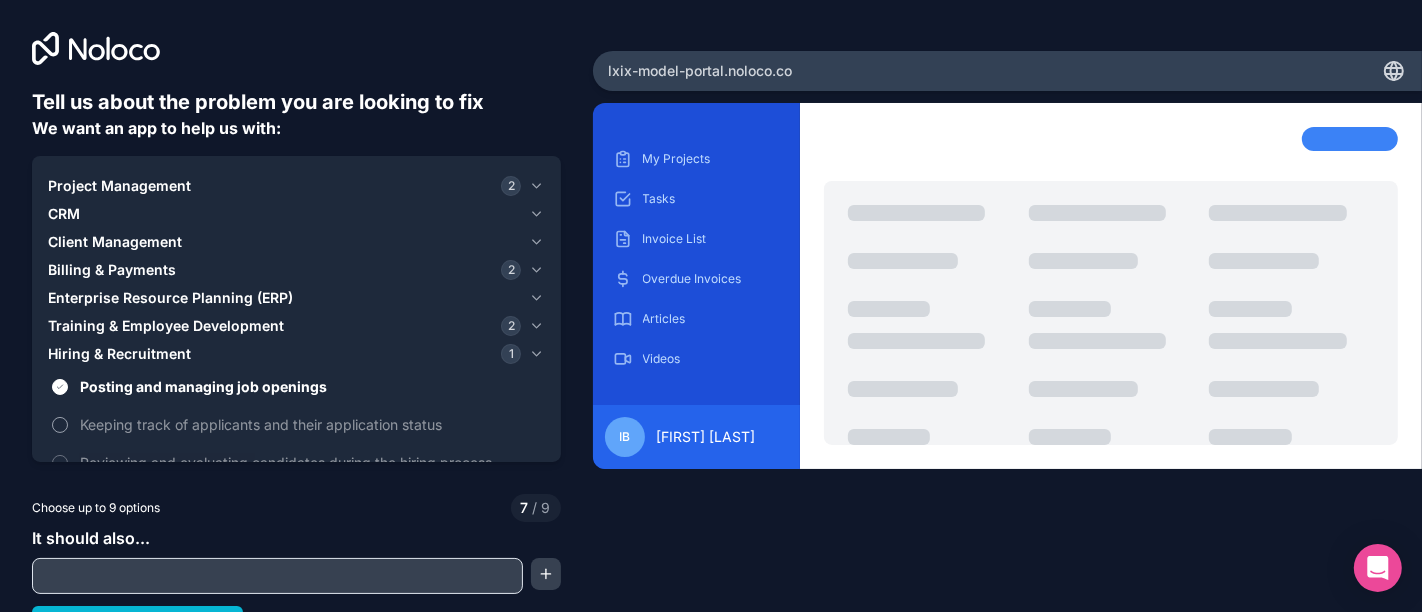 click on "Keeping track of applicants and their application status" at bounding box center (60, 425) 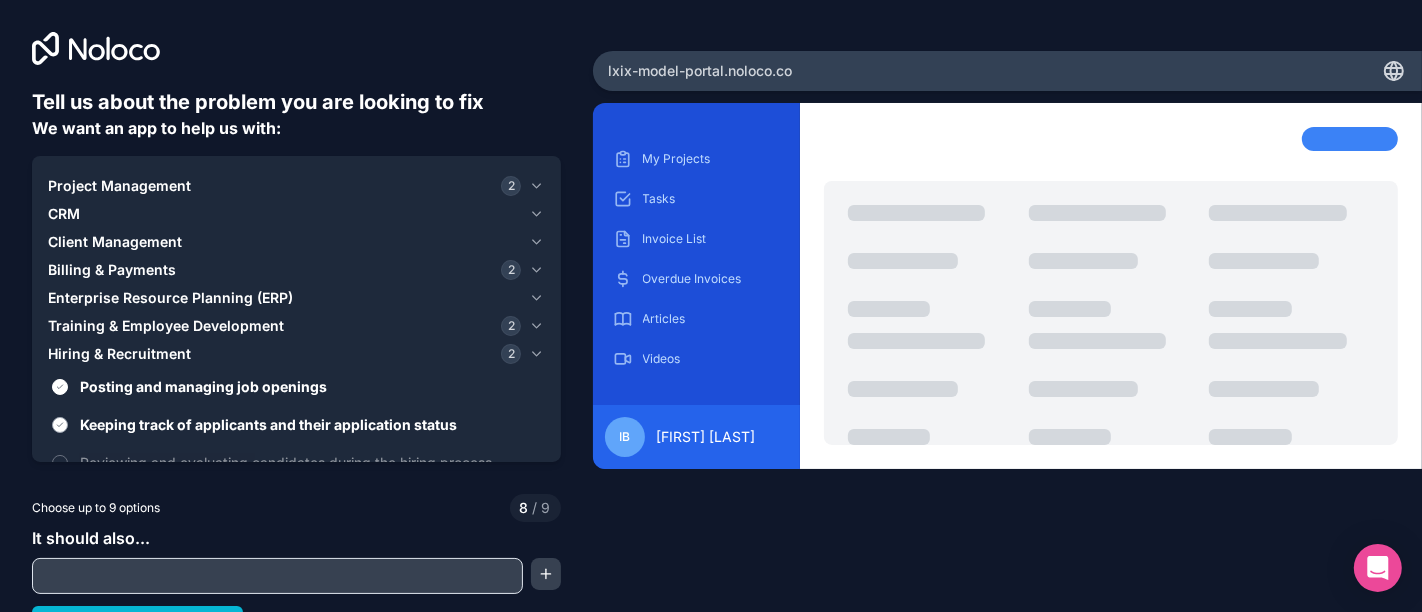 type on "on" 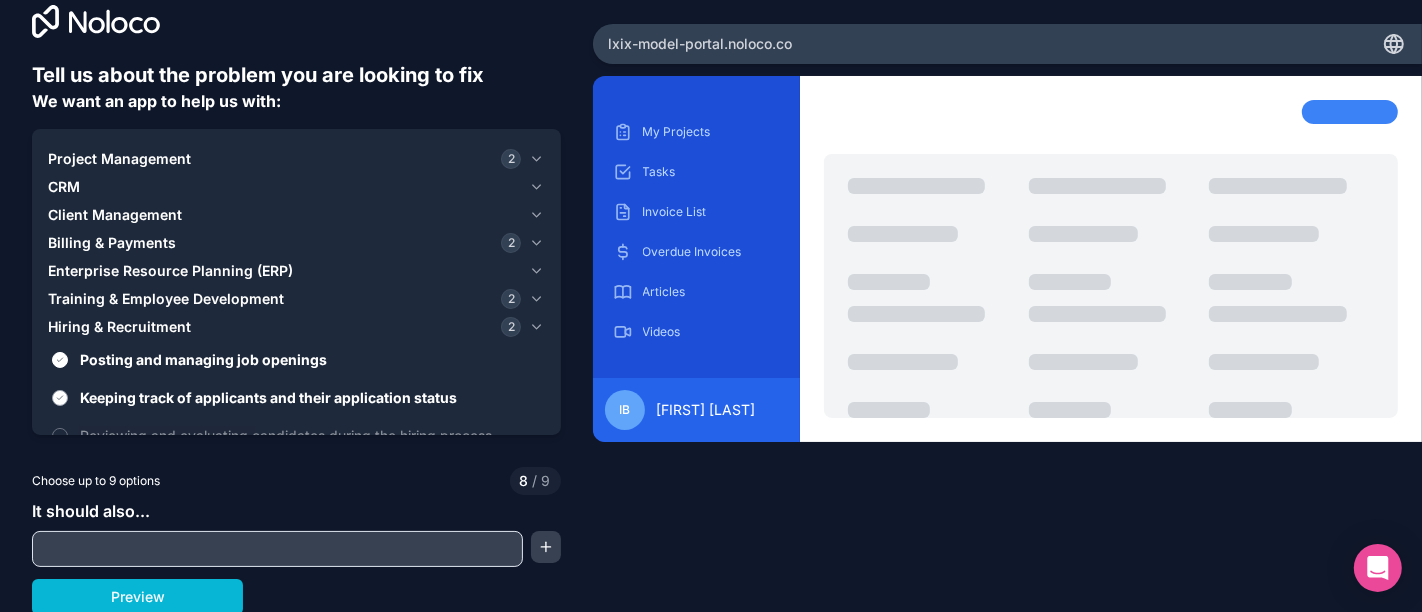 scroll, scrollTop: 29, scrollLeft: 0, axis: vertical 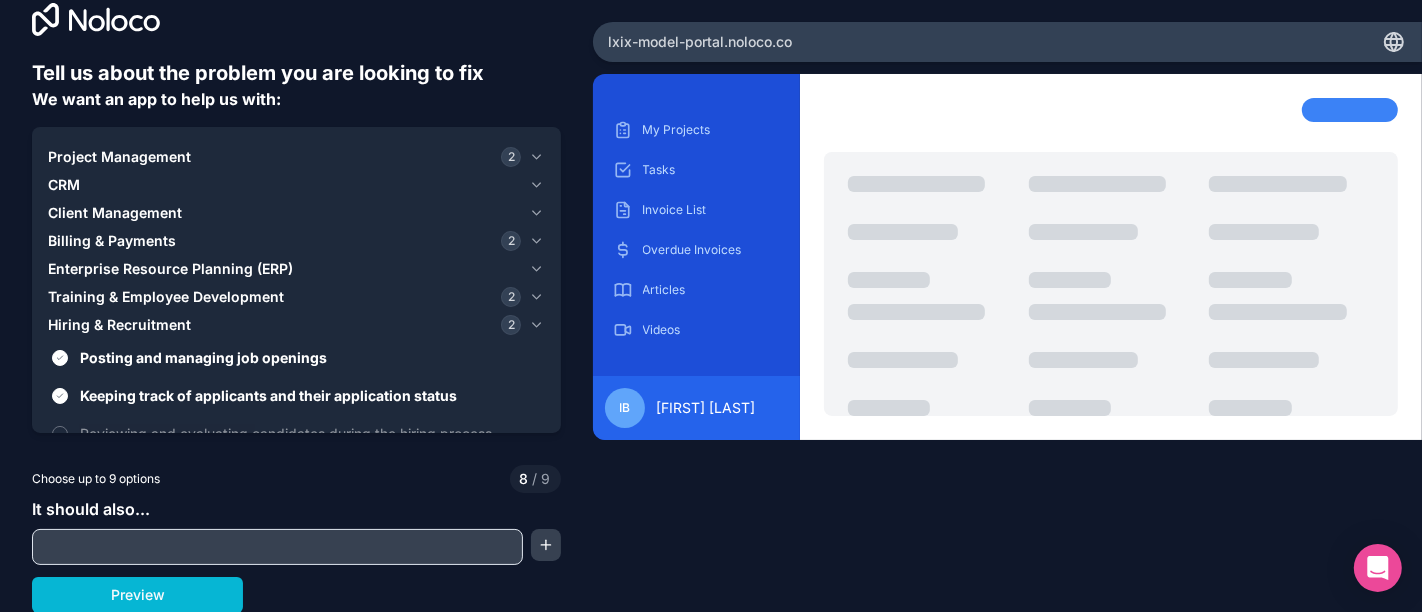 click 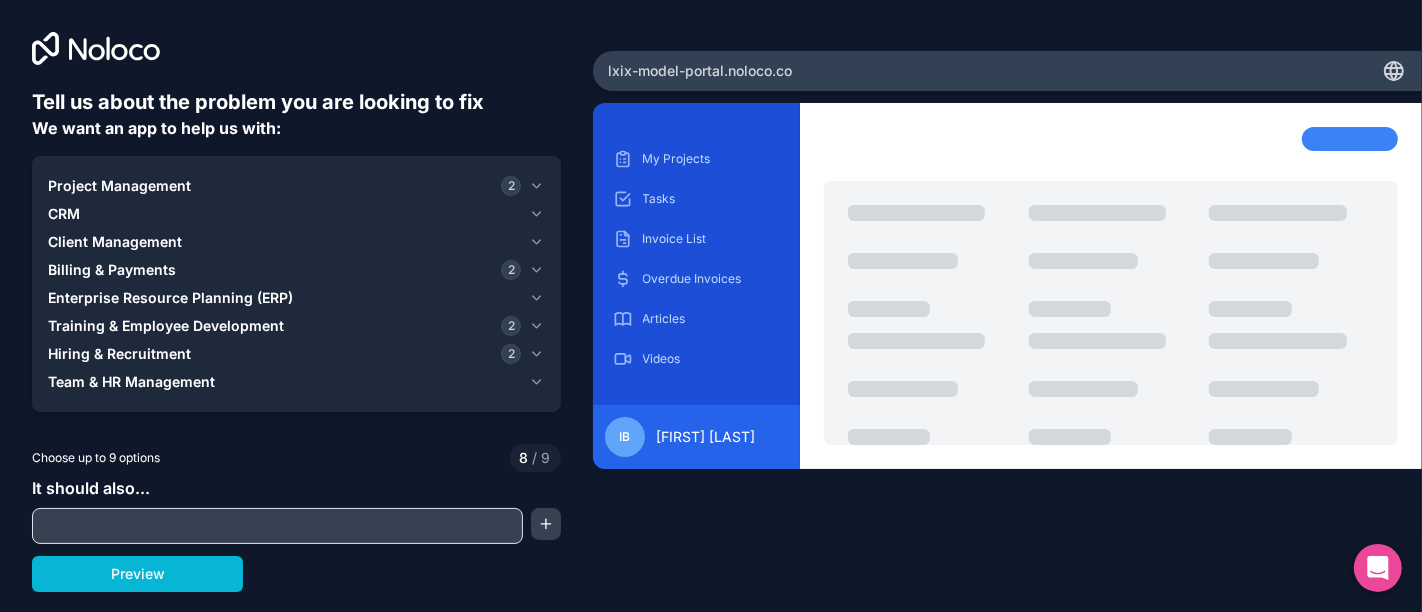 click 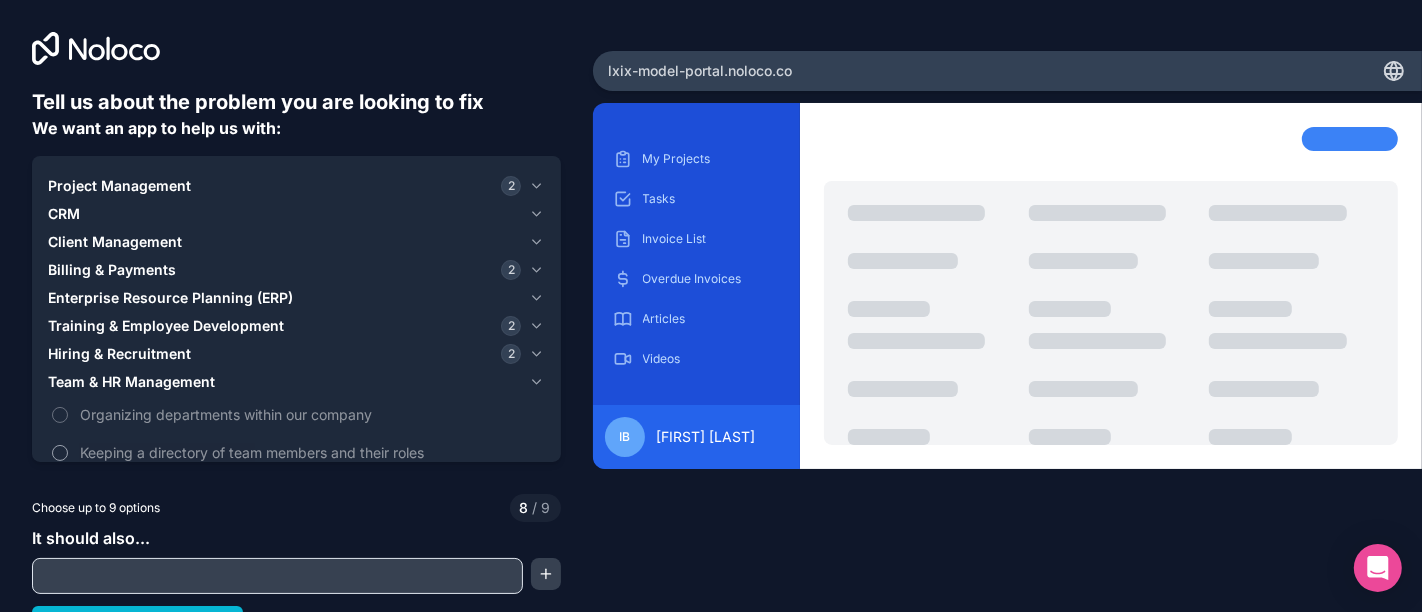 click on "Keeping a directory of team members and their roles" at bounding box center [310, 452] 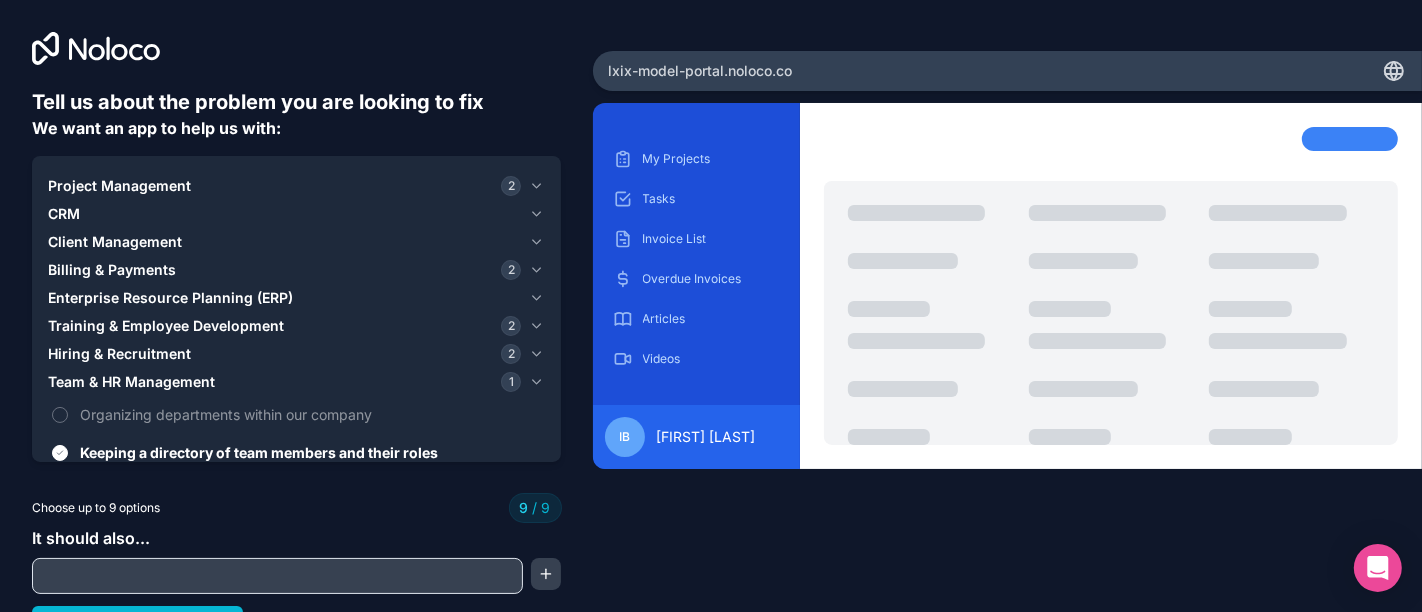 click 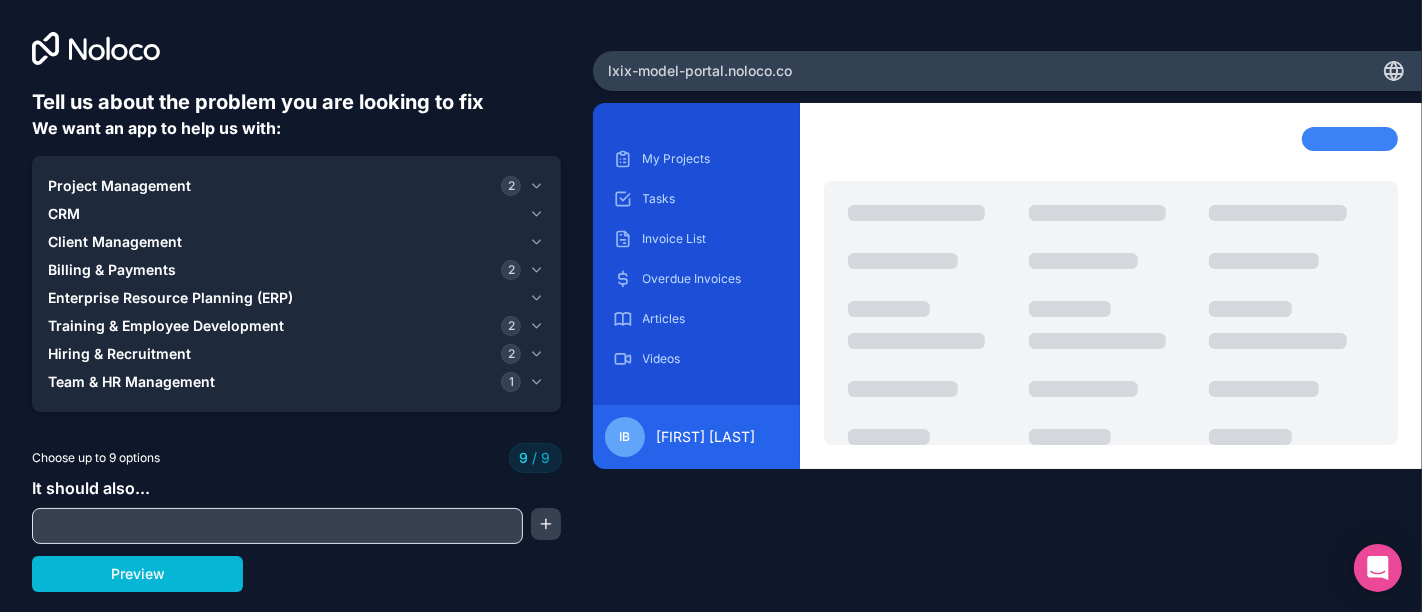 click at bounding box center (277, 526) 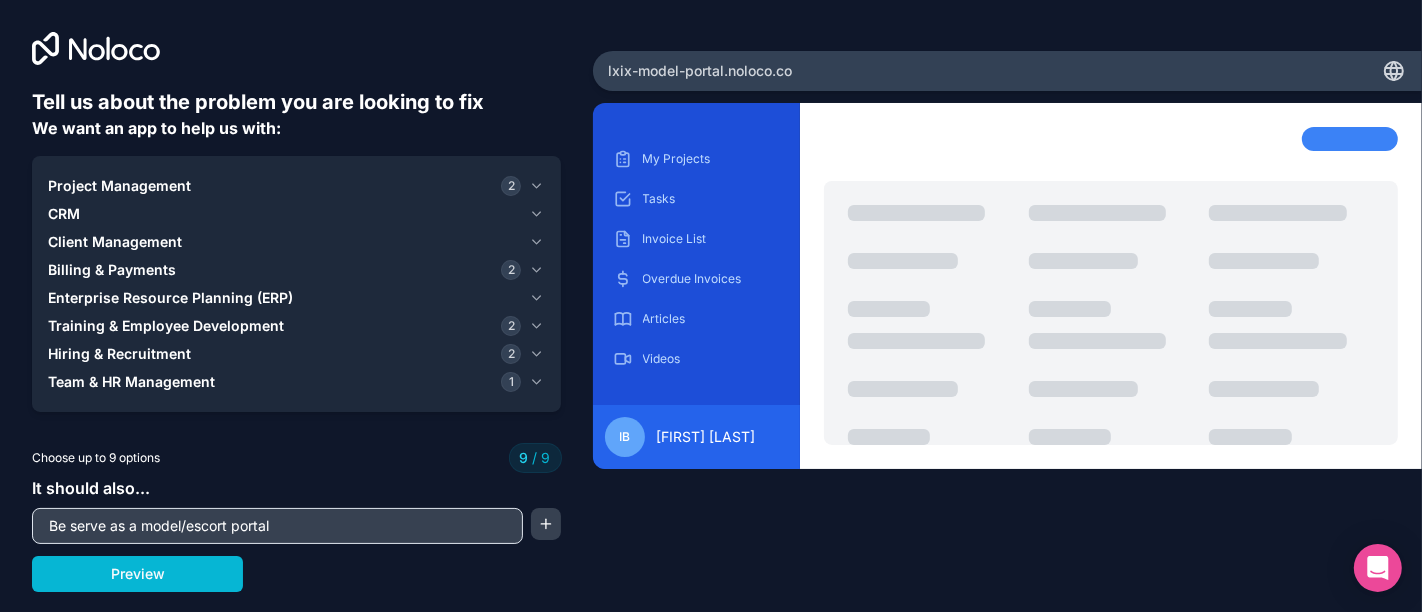 paste on "where models can toggle available or not, fill in current location, apply for clients booking briefs, receive and submit forms, upload their photos, receive announcements and see certain documents and files for approval. I need to be able to see all the models yet each model must only be able to see themselves." 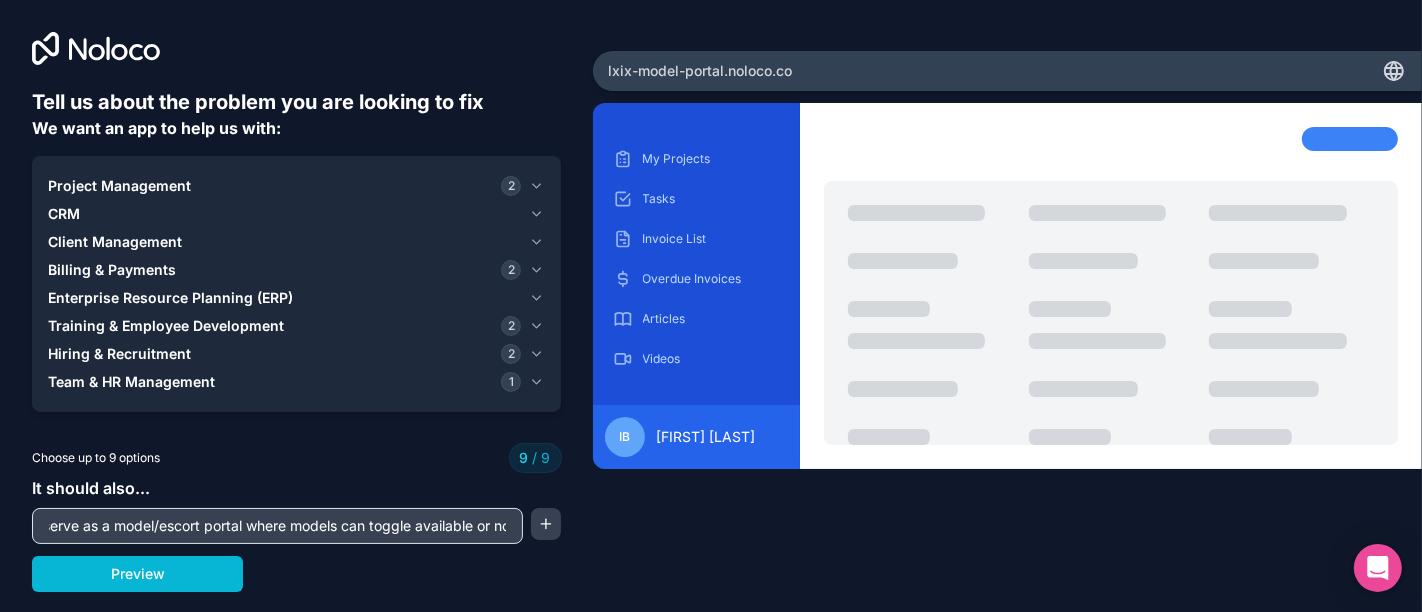 scroll, scrollTop: 0, scrollLeft: 0, axis: both 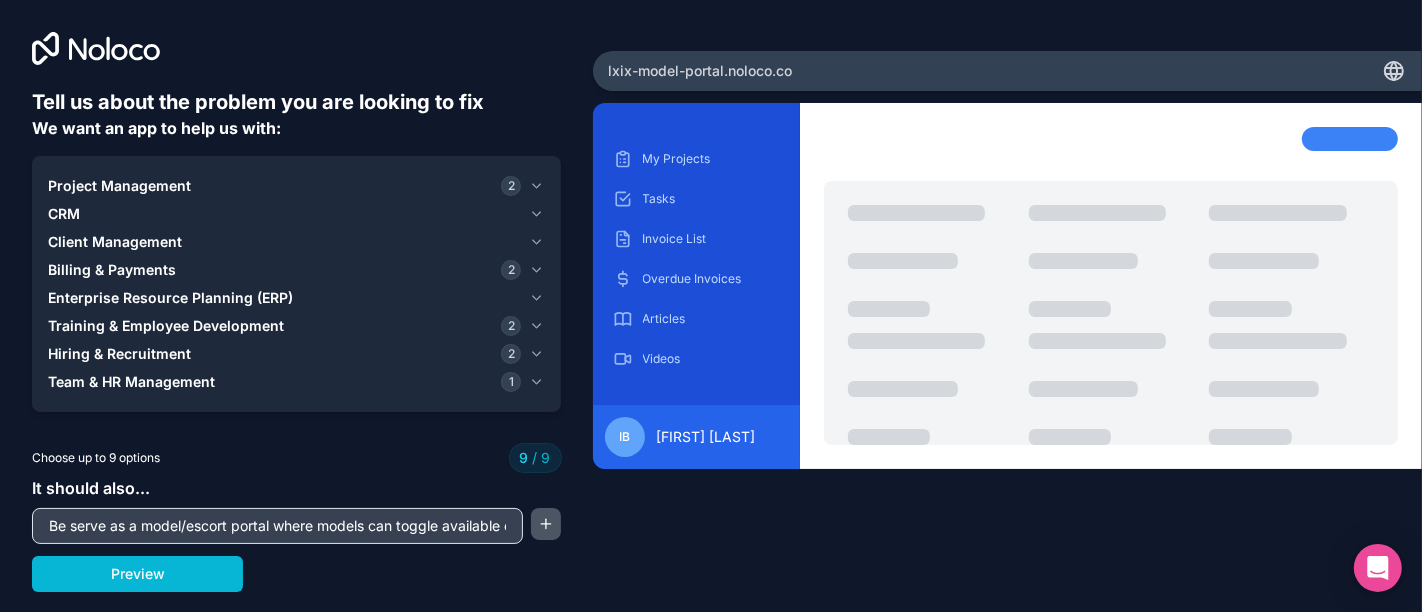 type on "Be serve as a model/escort portal where models can toggle available or not, fill in current location, apply for clients booking briefs, receive and submit forms, upload their photos, receive announcements and see certain documents and files for approval. I need to be able to see all the models yet each model must only be able to see themselves." 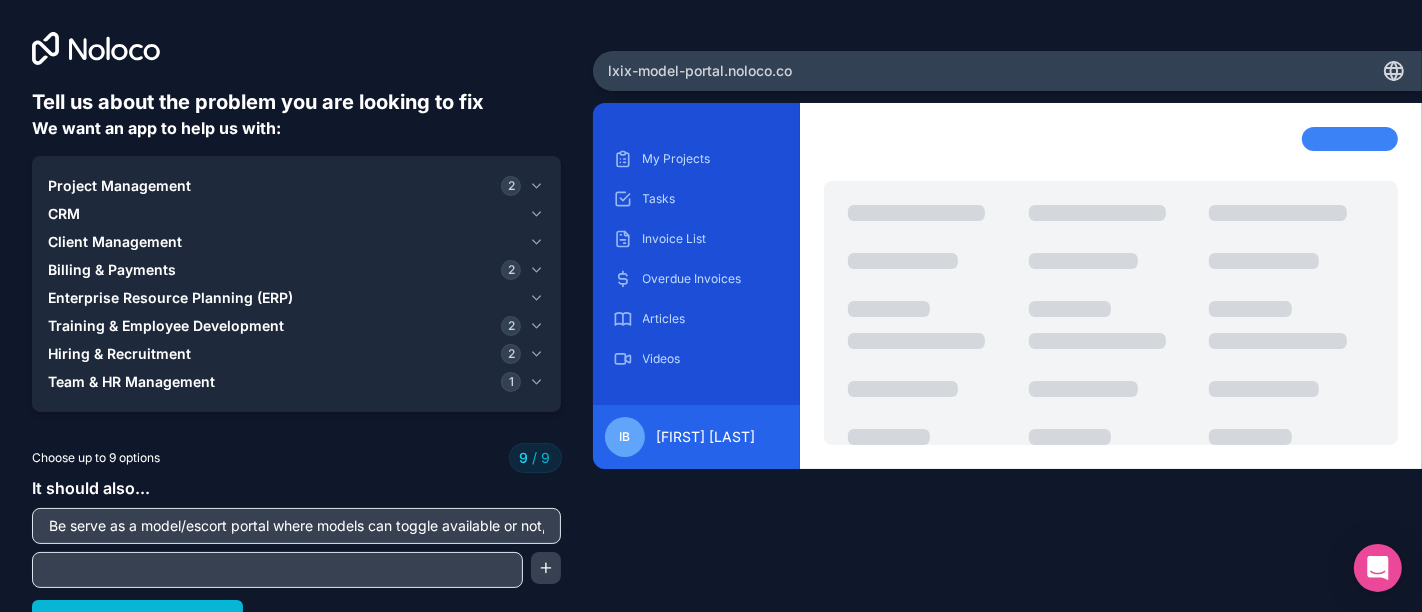 click at bounding box center (277, 570) 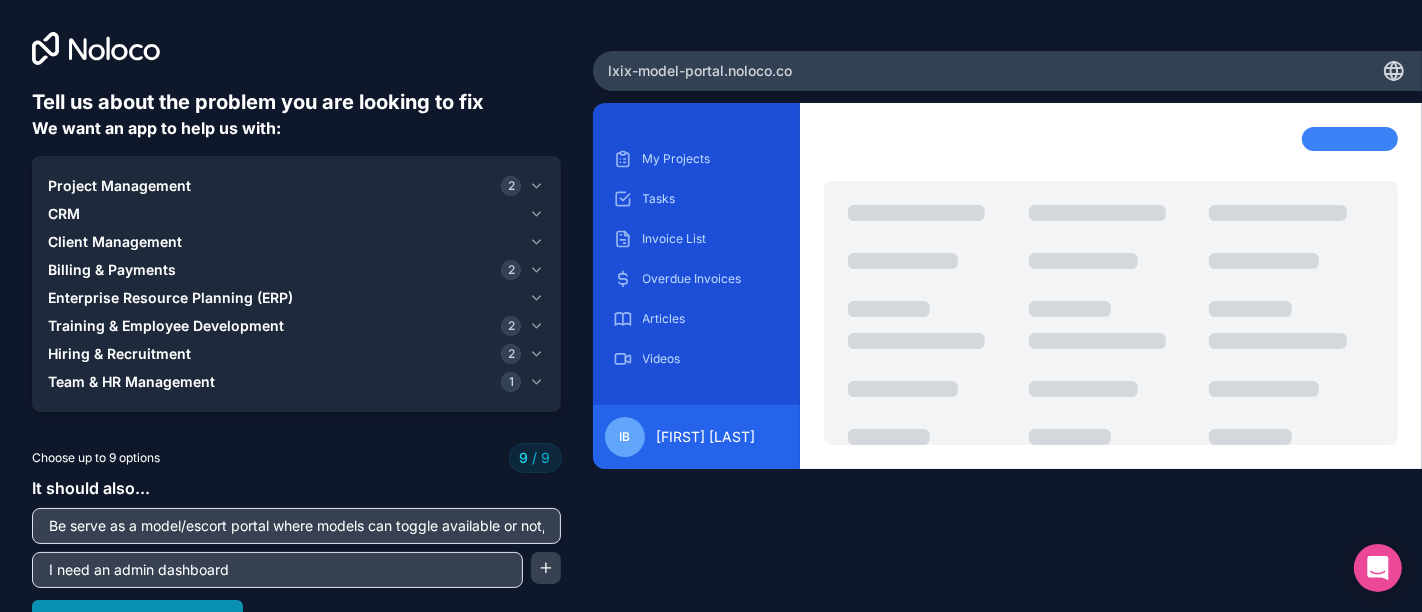 type on "I need an admin dashboard" 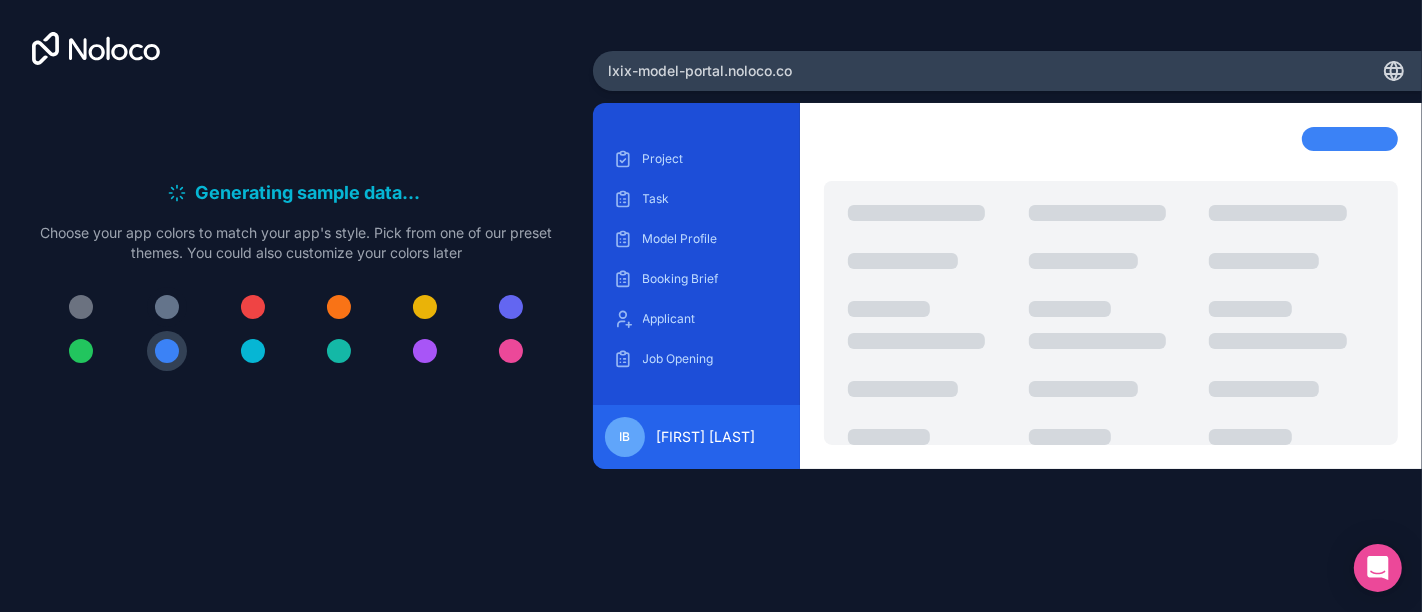 click at bounding box center [167, 307] 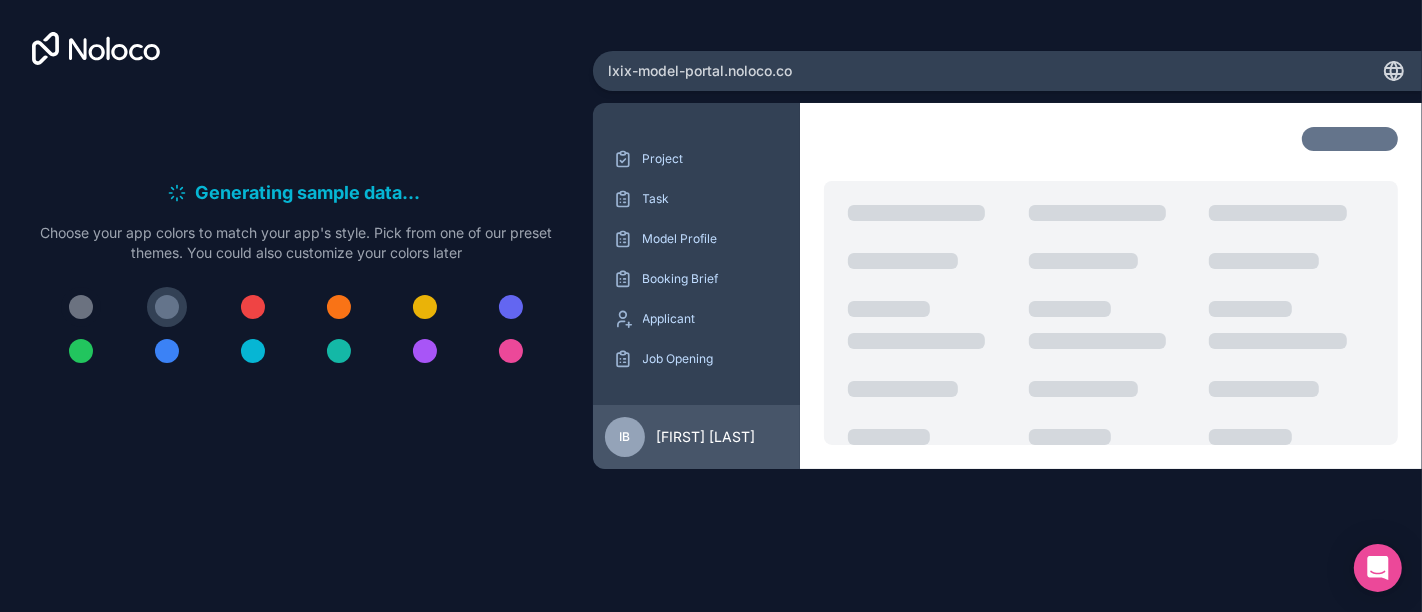 click at bounding box center (81, 307) 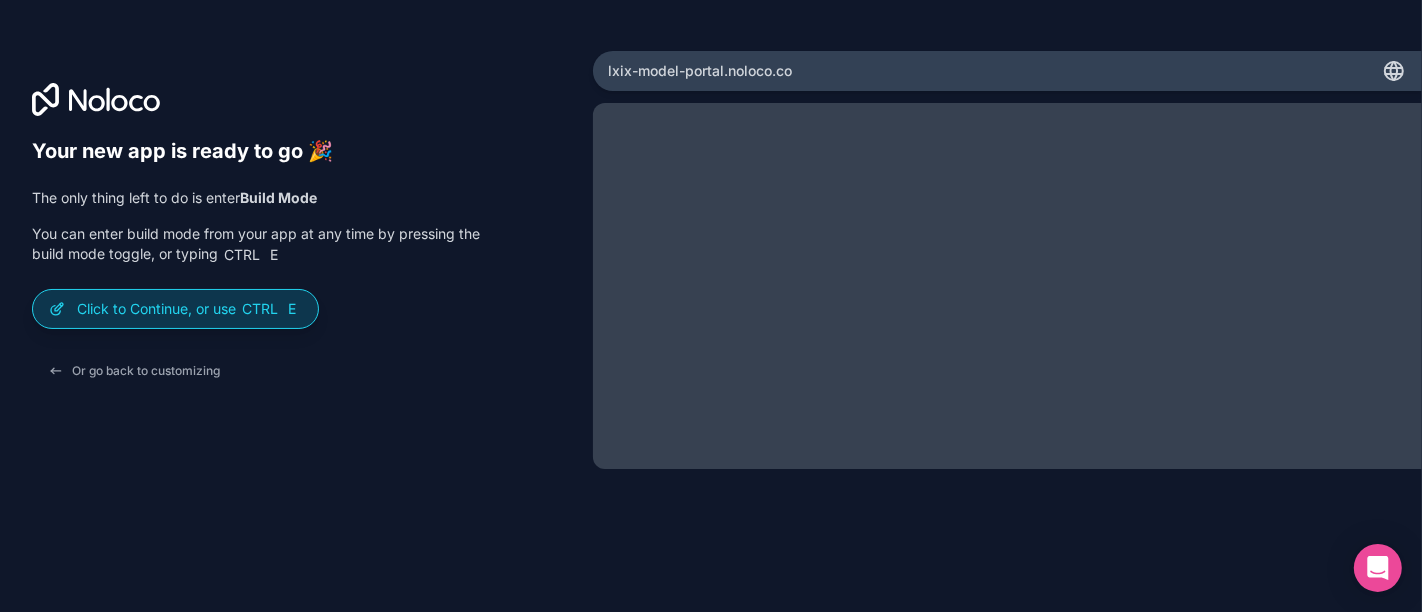 click on "Click to Continue, or use  Ctrl E" at bounding box center [175, 309] 